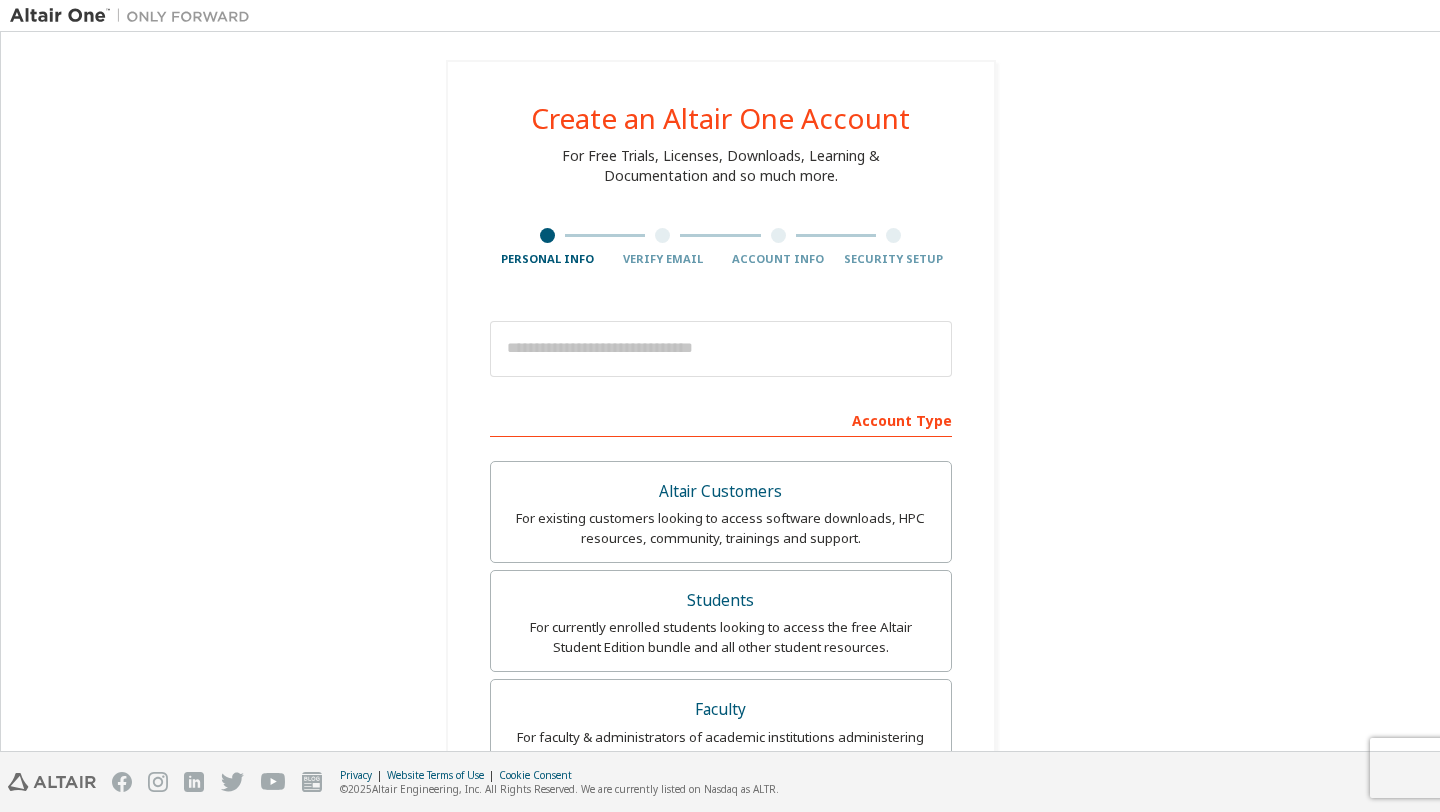 scroll, scrollTop: 0, scrollLeft: 0, axis: both 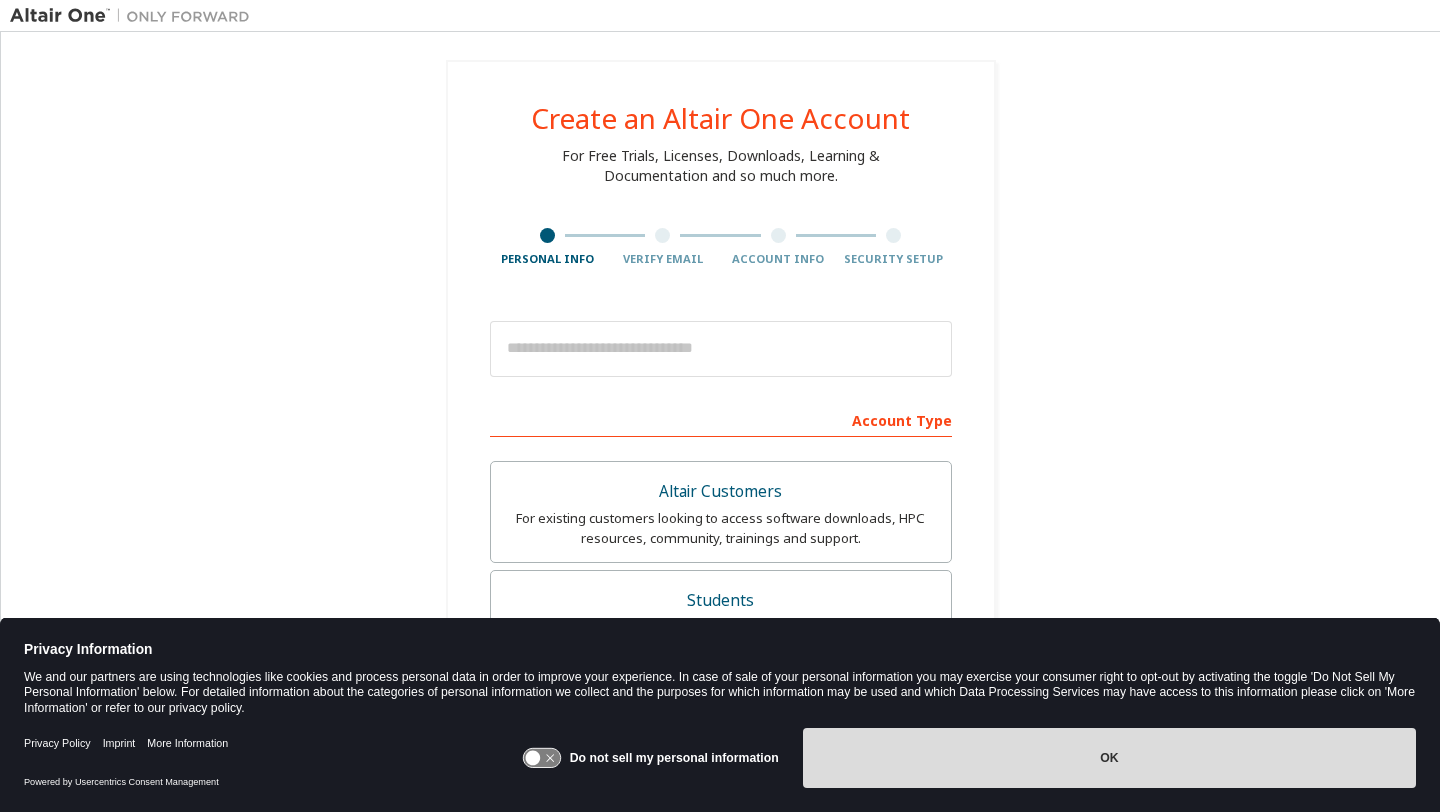 click on "OK" at bounding box center [1109, 758] 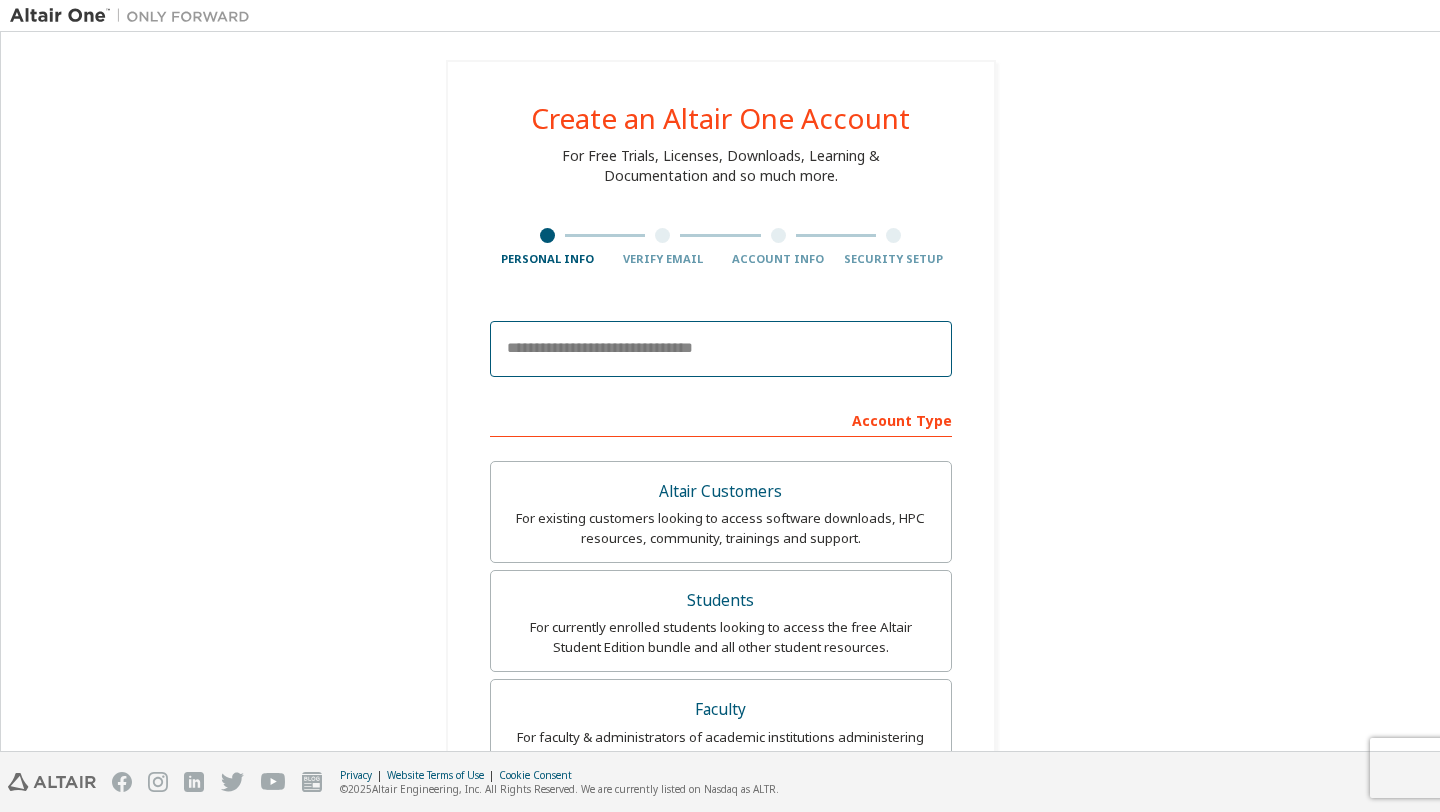 click at bounding box center [721, 349] 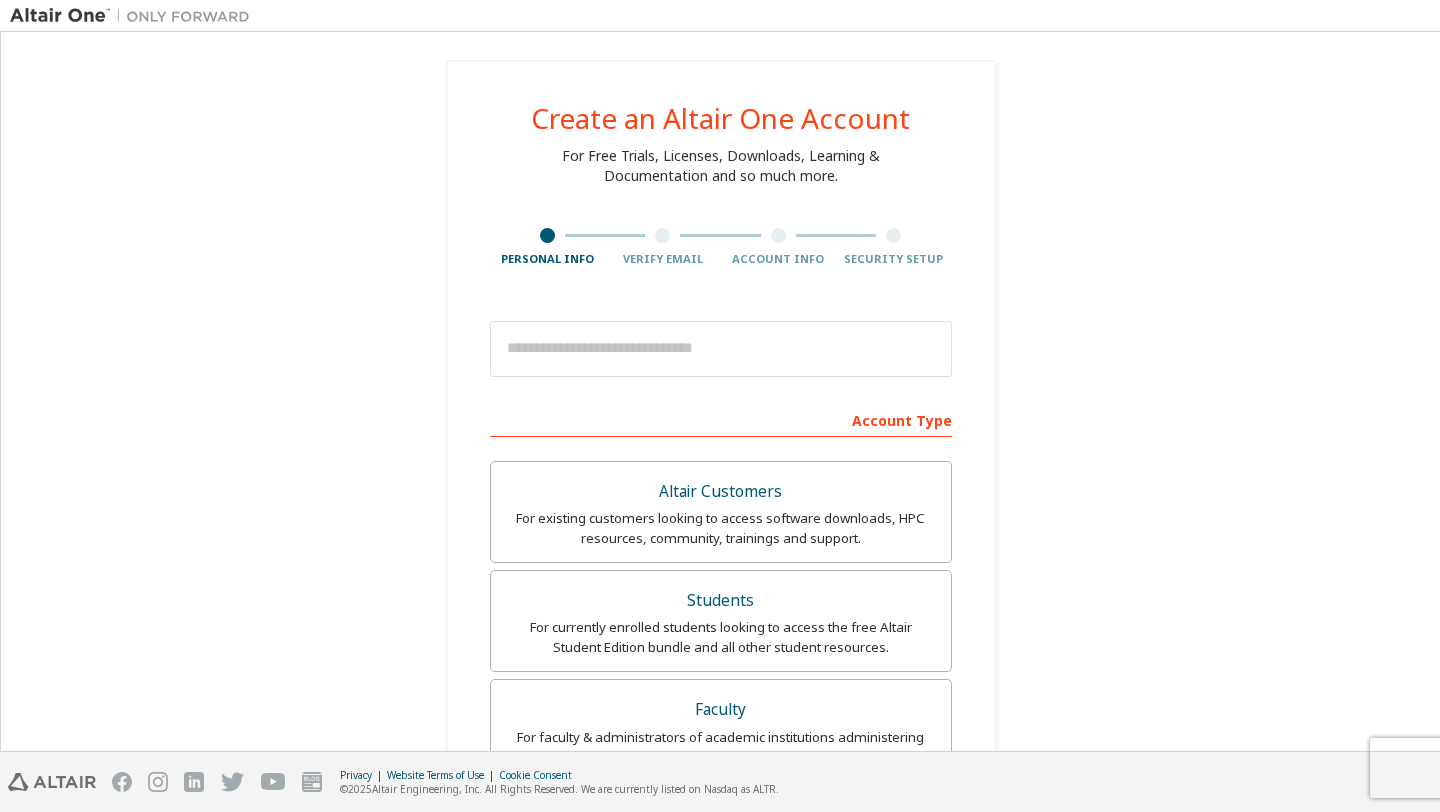 scroll, scrollTop: 0, scrollLeft: 0, axis: both 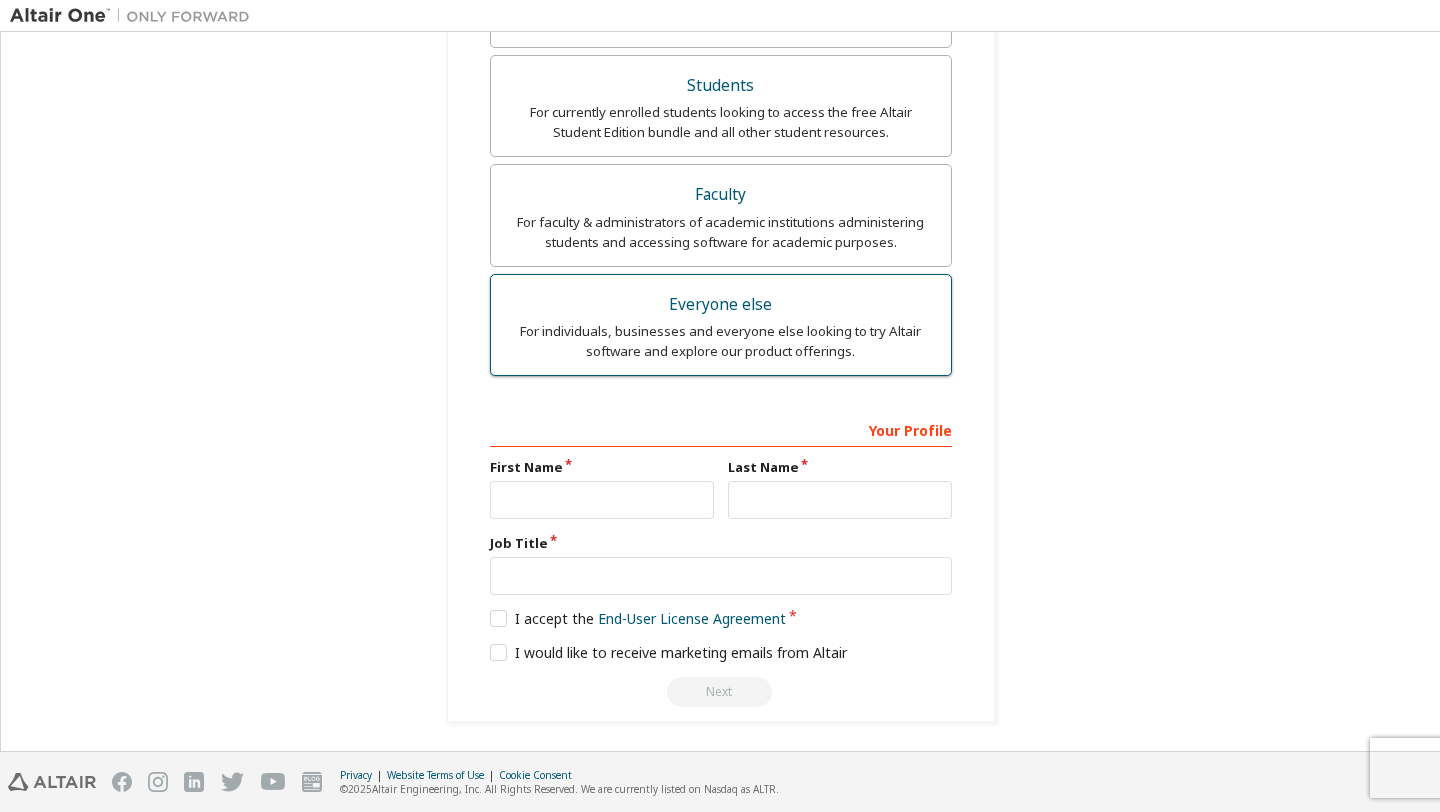 click on "For individuals, businesses and everyone else looking to try Altair software and explore our product offerings." at bounding box center (721, 341) 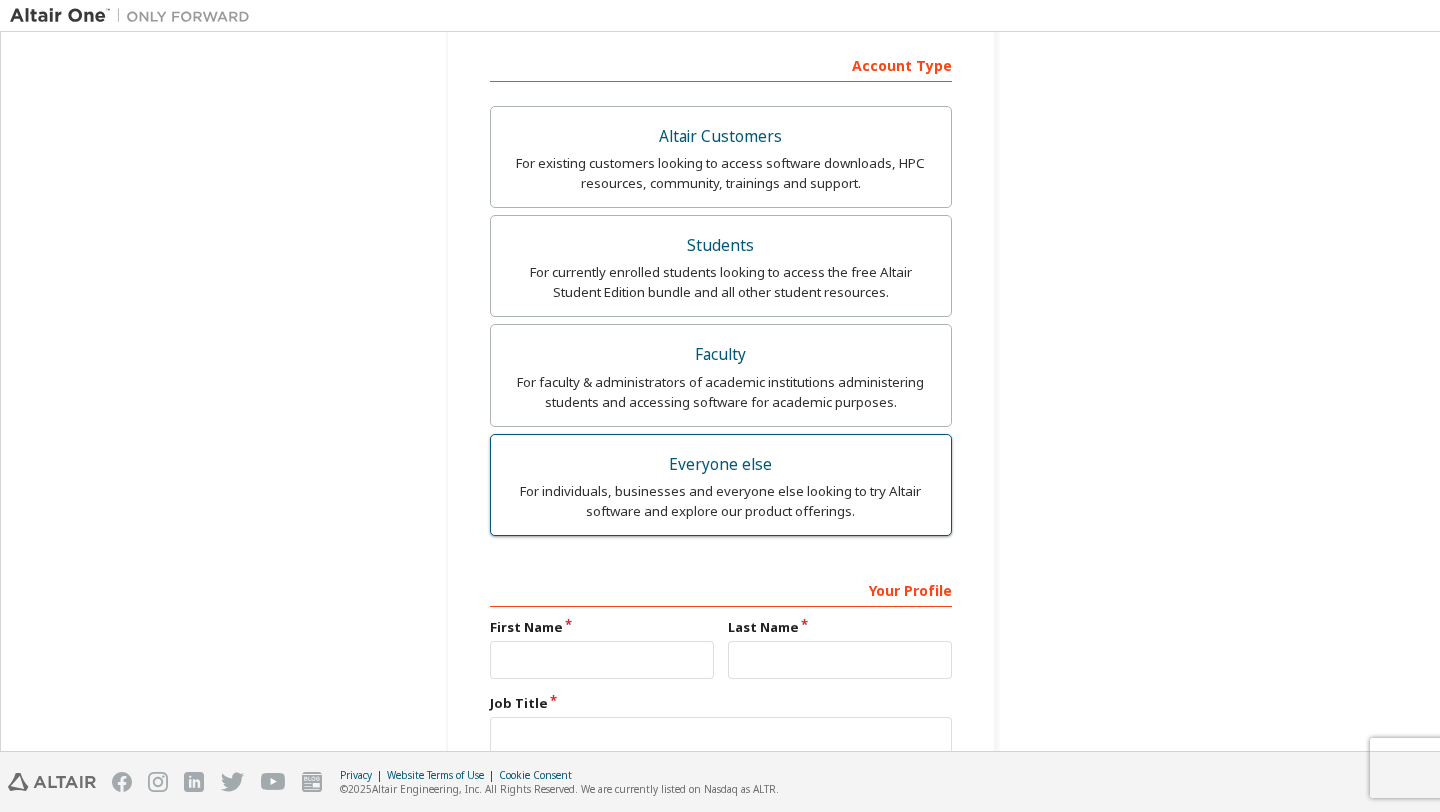 scroll, scrollTop: 293, scrollLeft: 0, axis: vertical 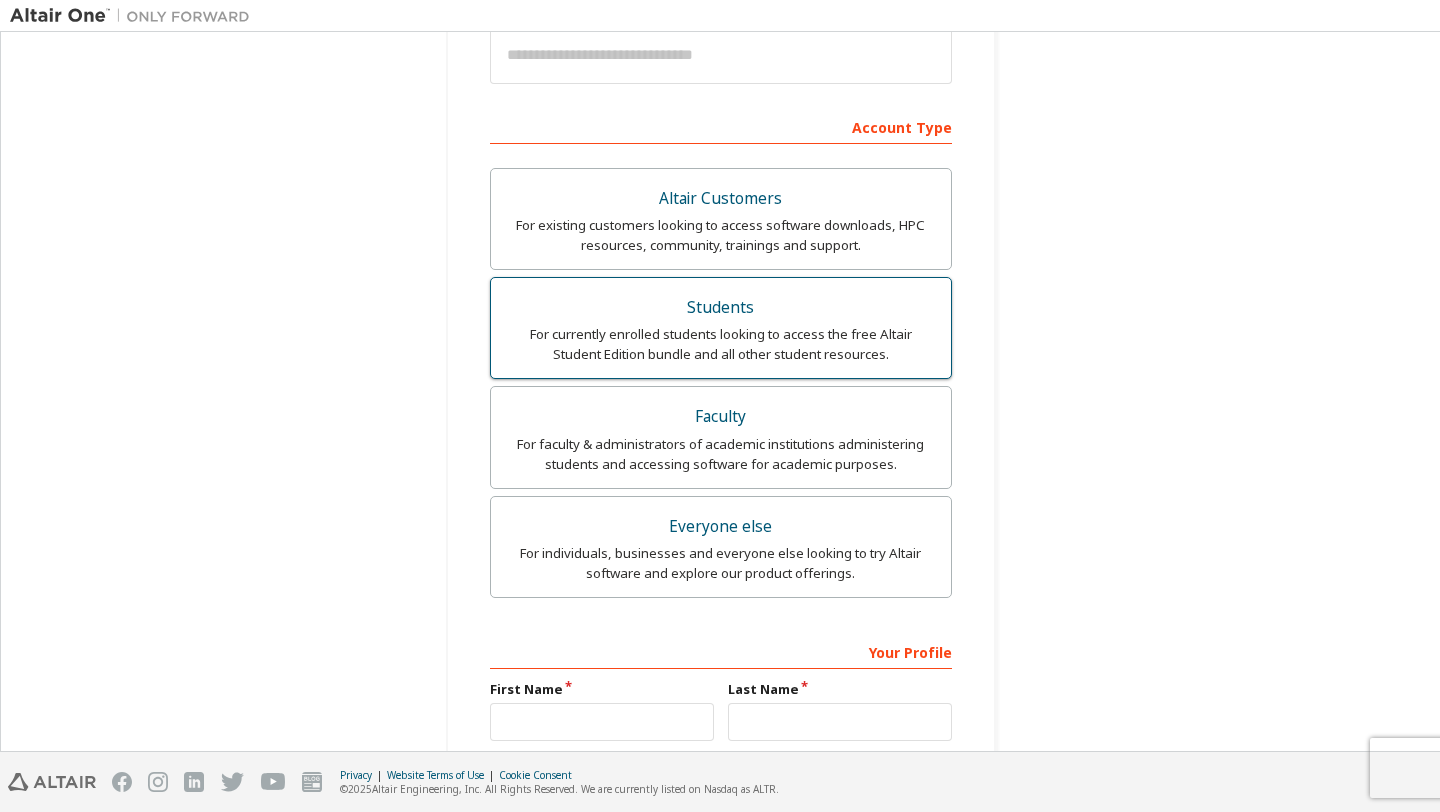 click on "Students" at bounding box center (721, 308) 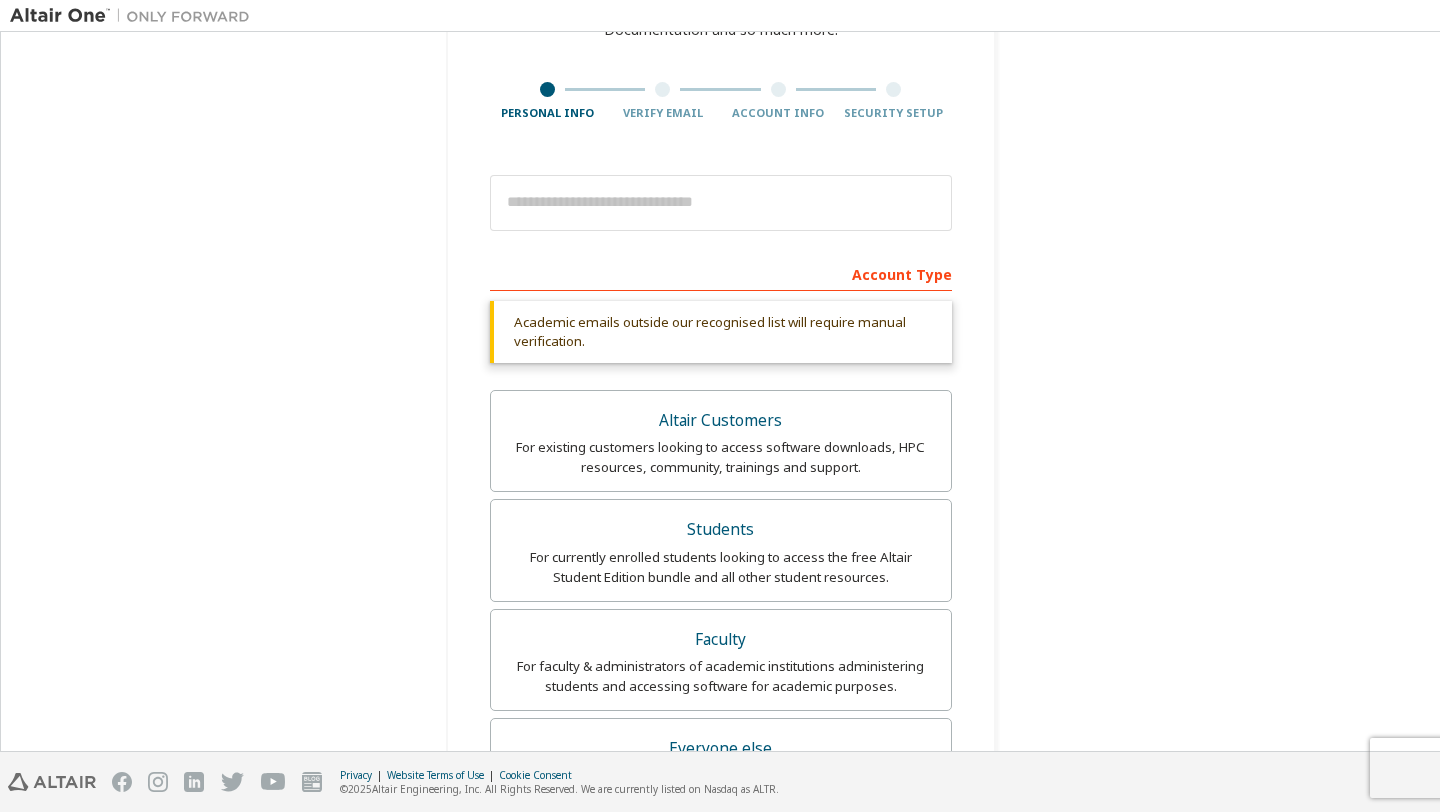 scroll, scrollTop: 0, scrollLeft: 0, axis: both 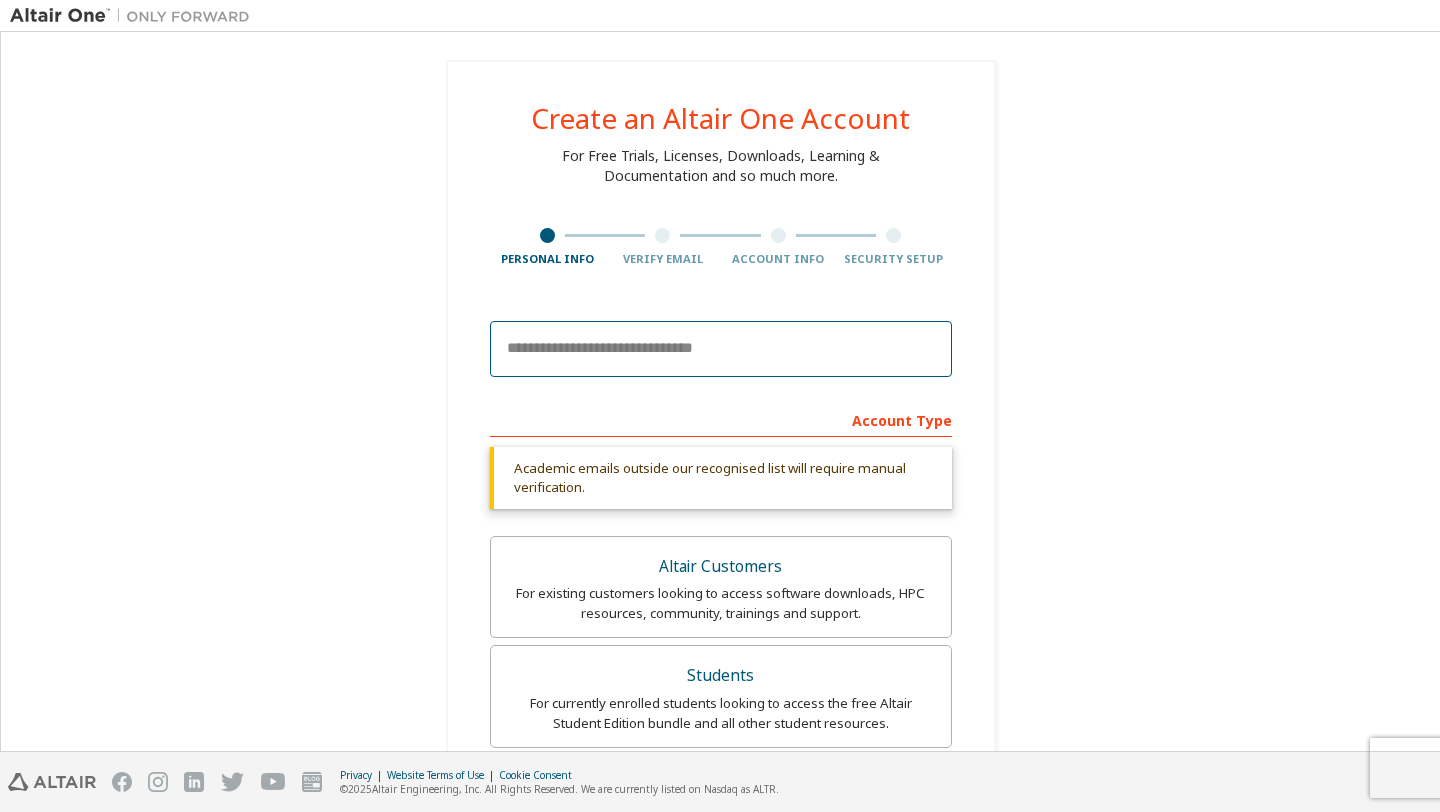 click at bounding box center [721, 349] 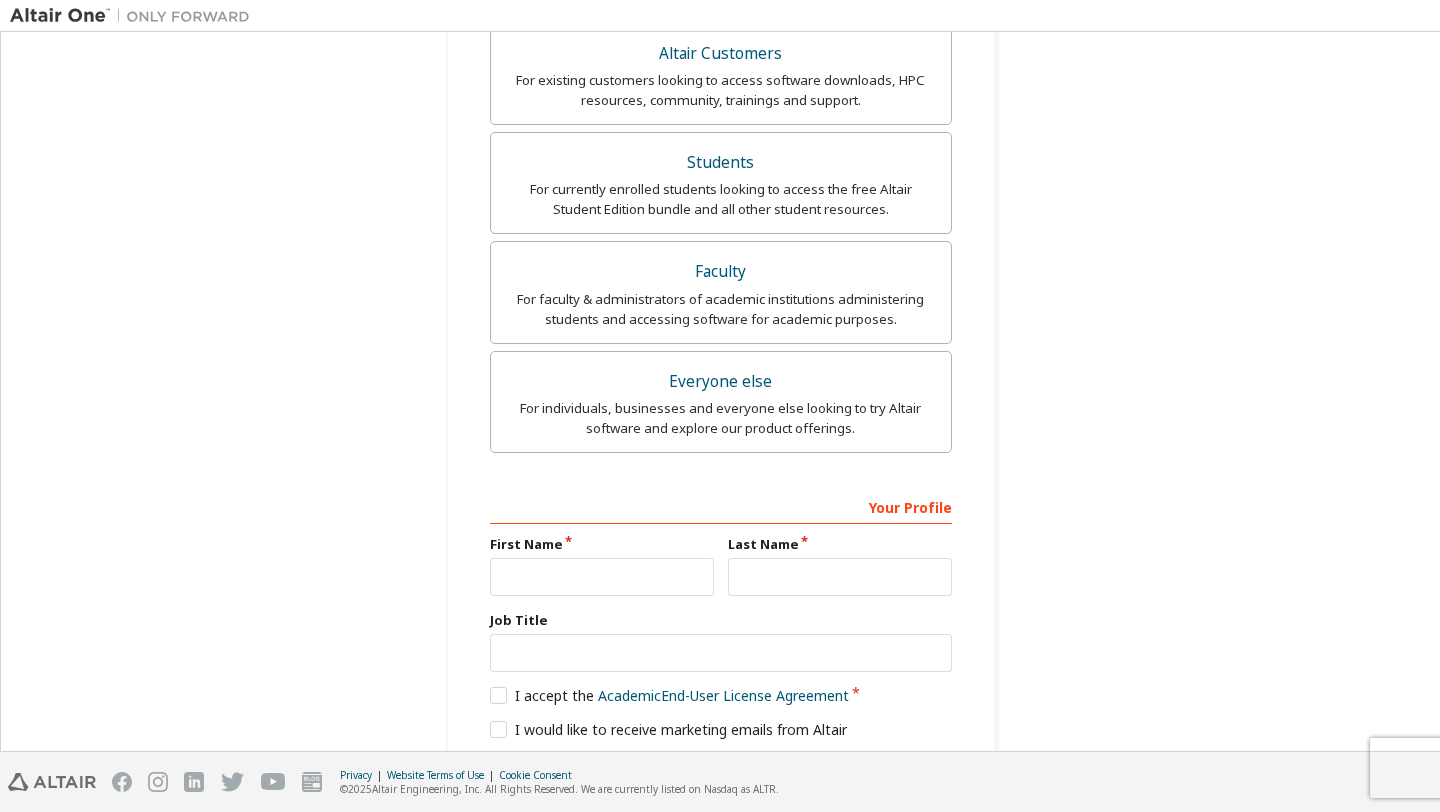 scroll, scrollTop: 515, scrollLeft: 0, axis: vertical 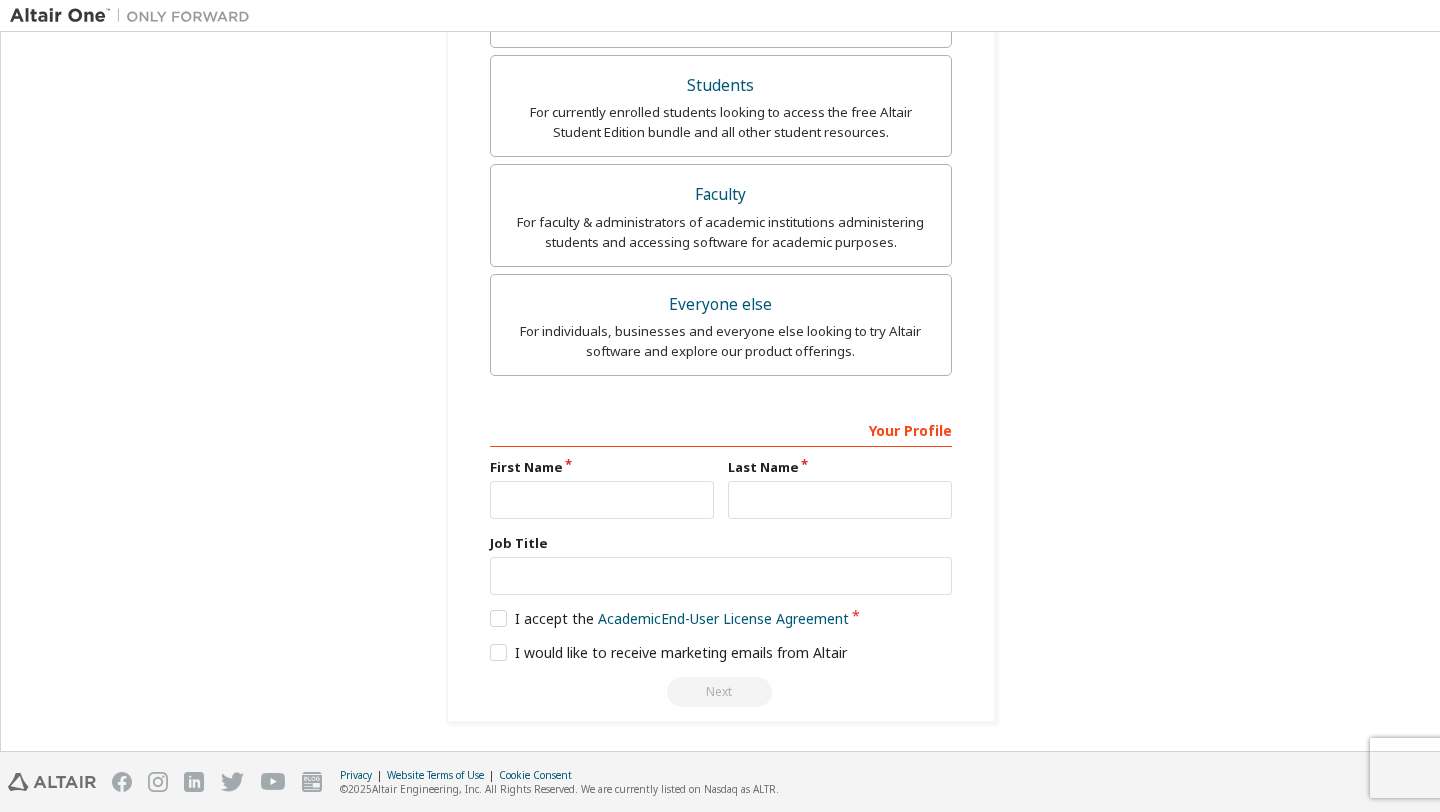 type on "**********" 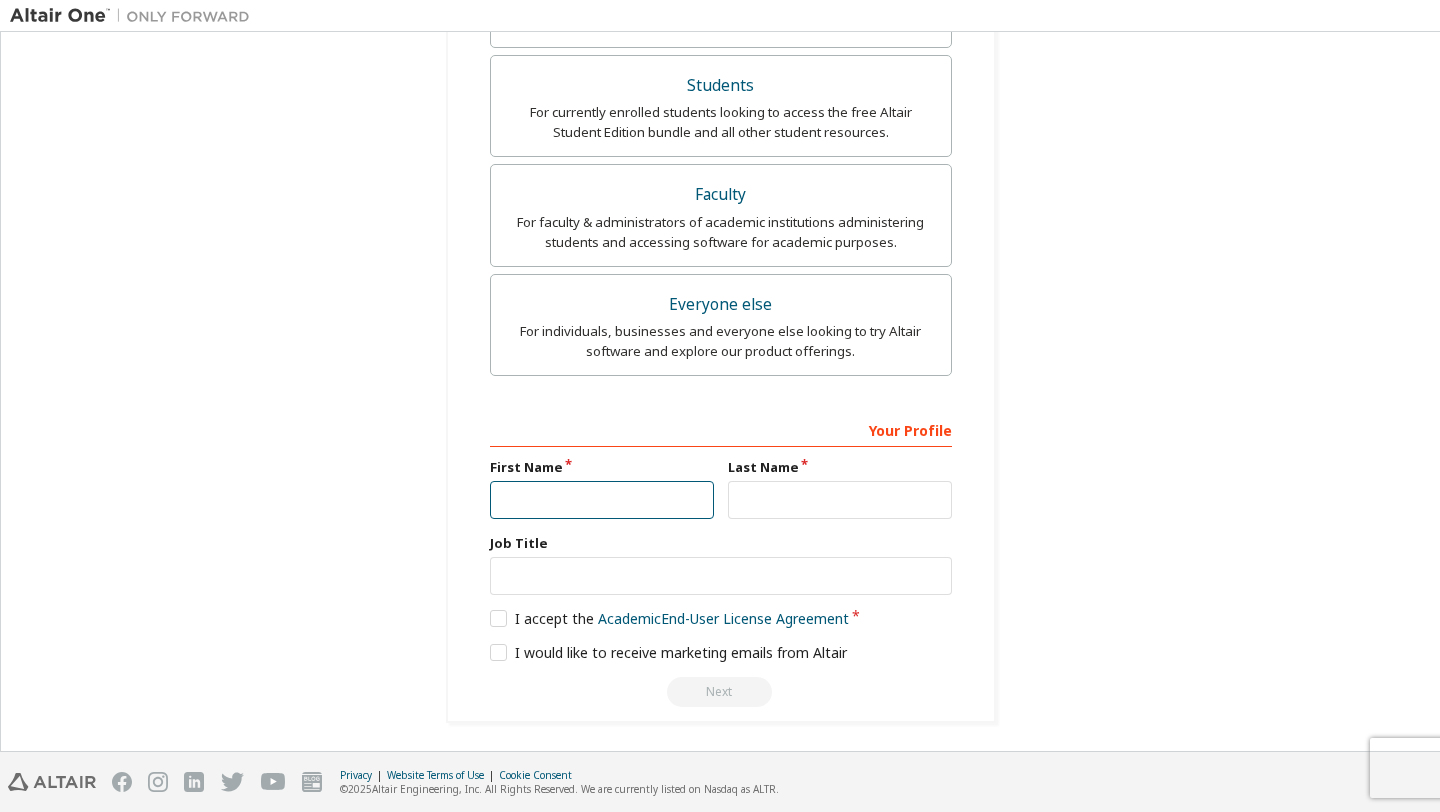 click at bounding box center (602, 500) 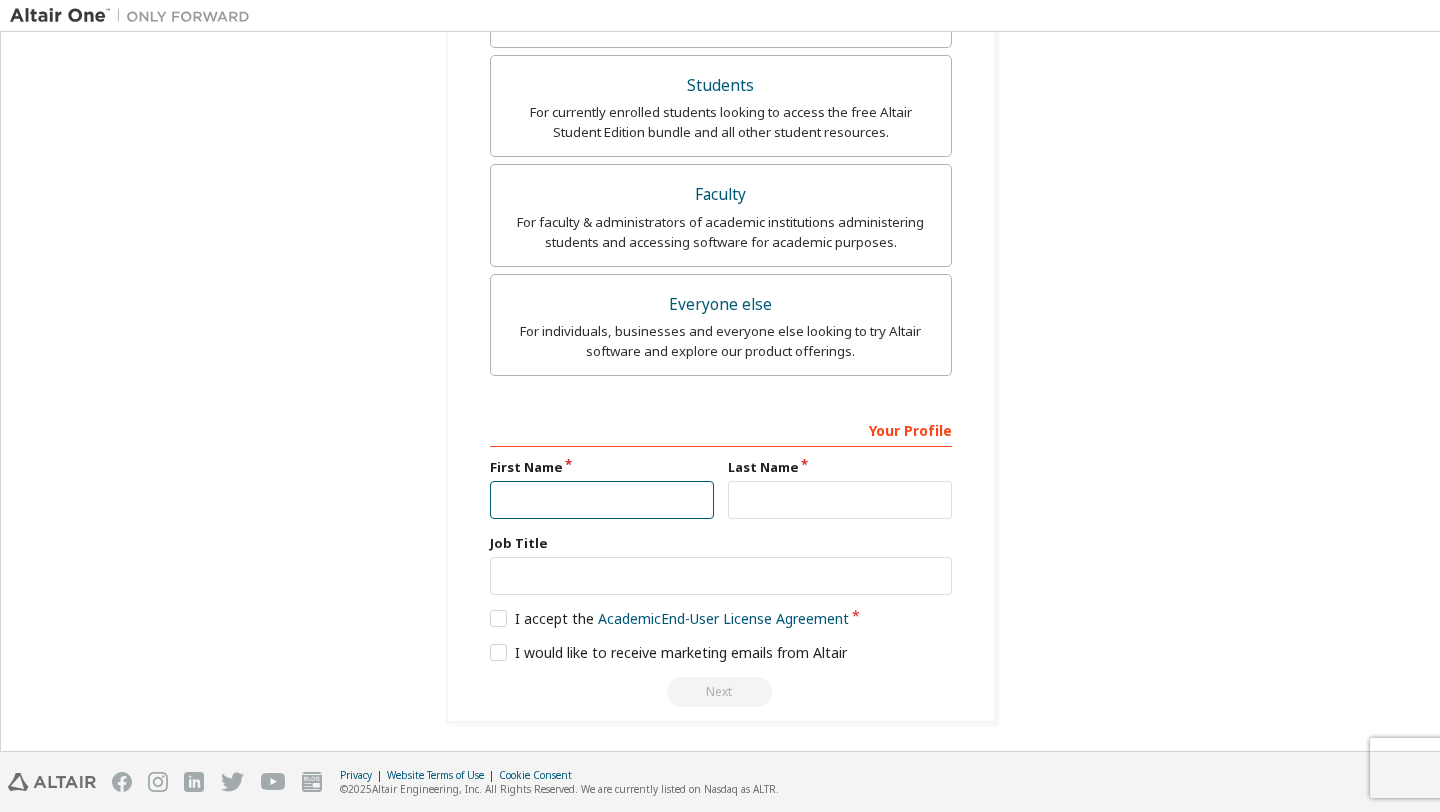type on "*****" 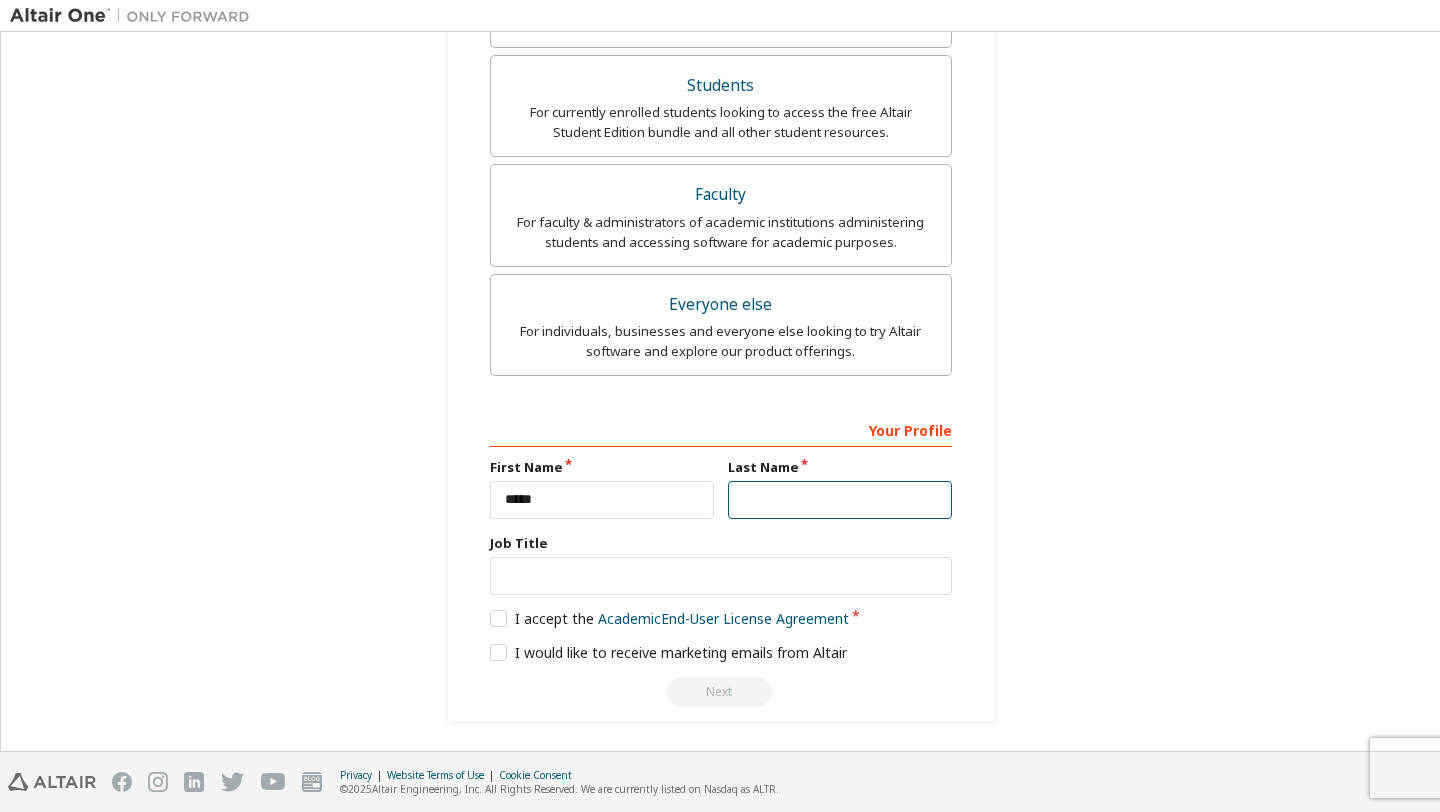 click at bounding box center [840, 500] 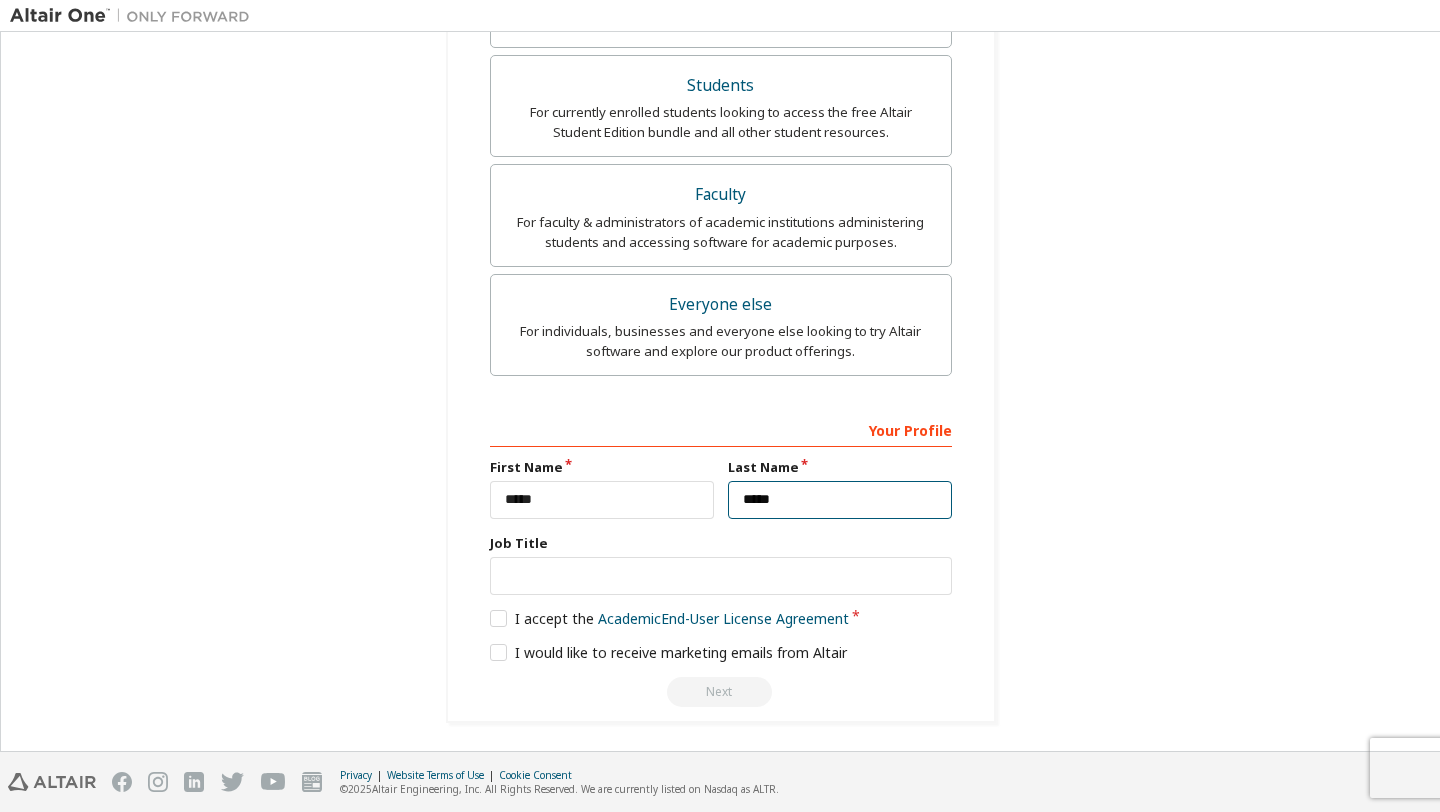 type on "*****" 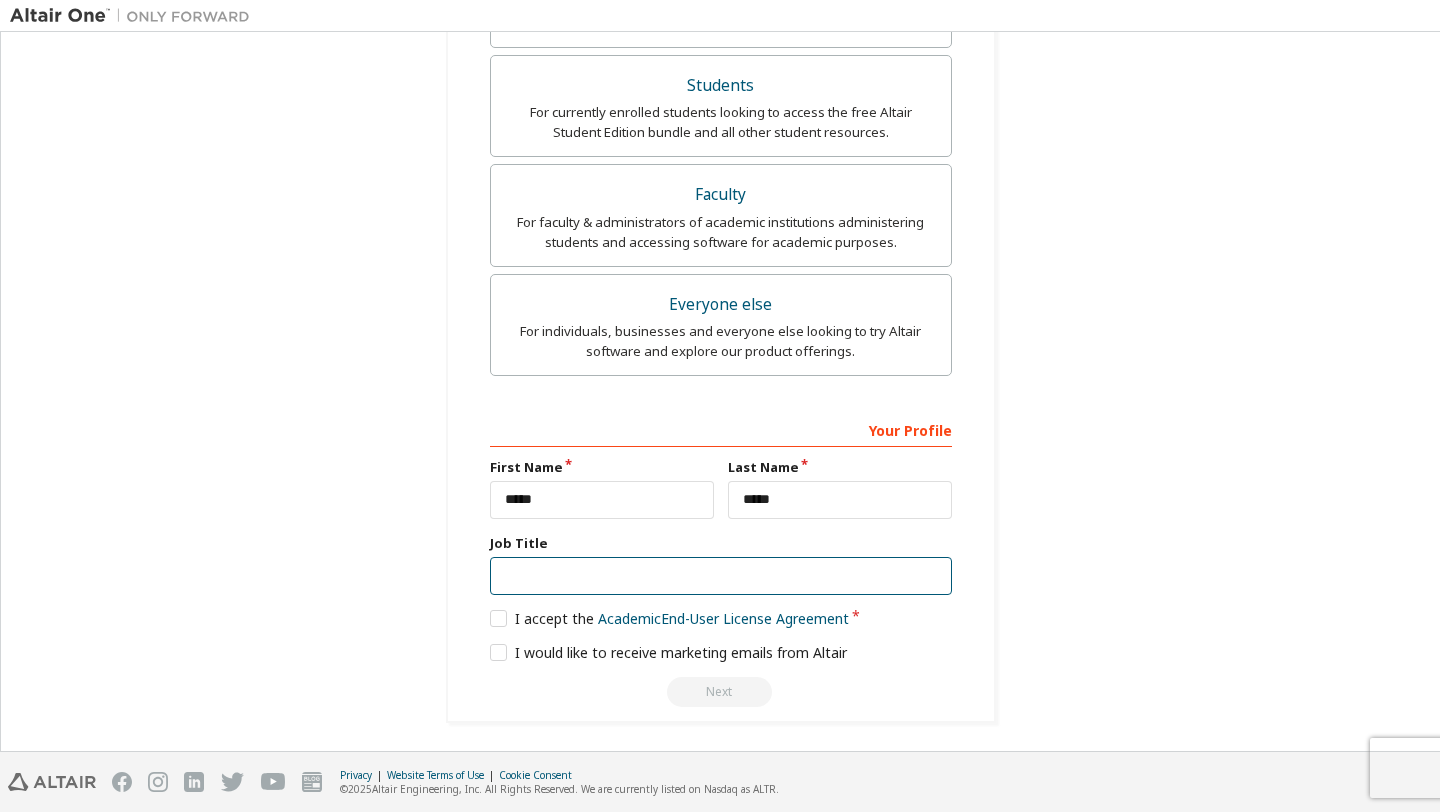 click at bounding box center (721, 576) 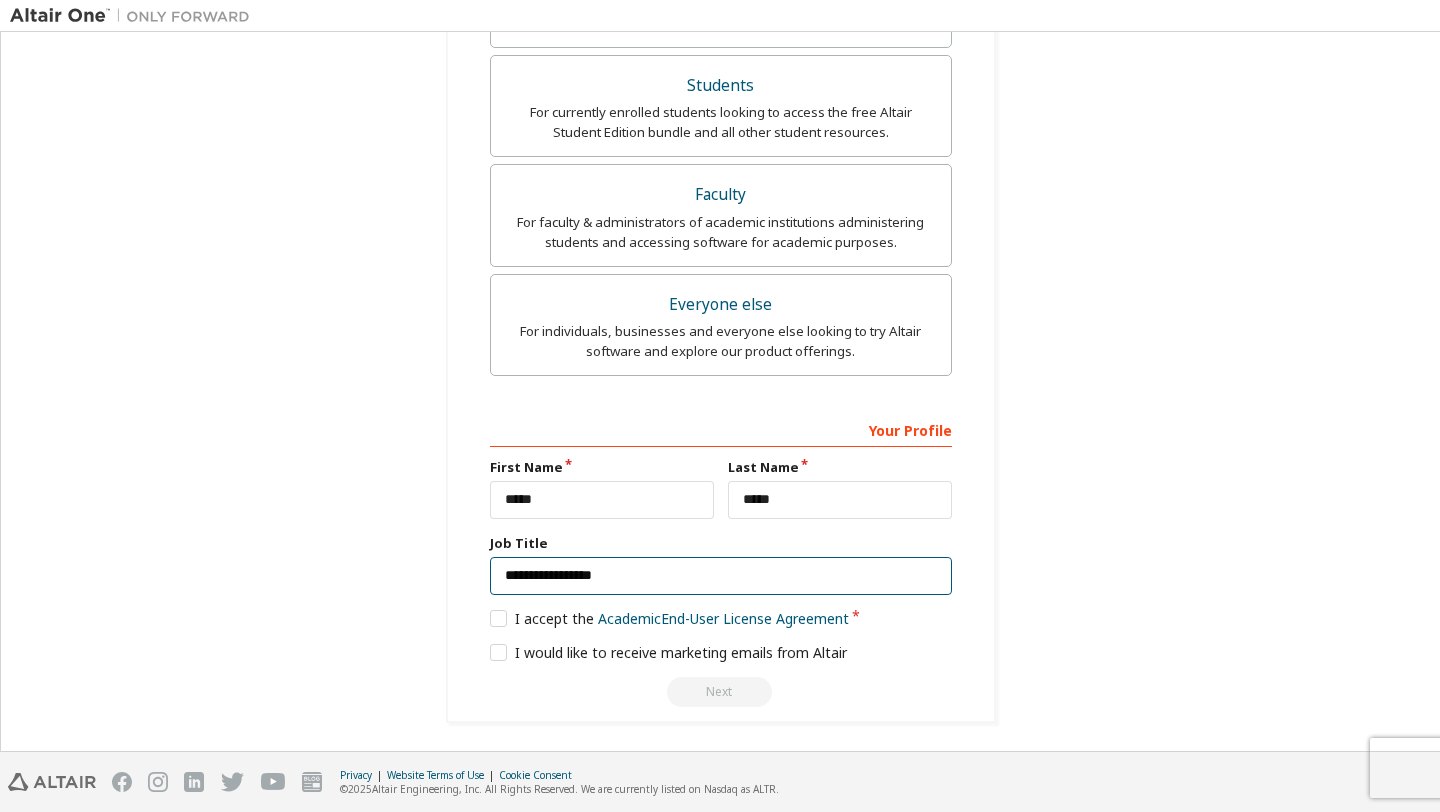 type on "**********" 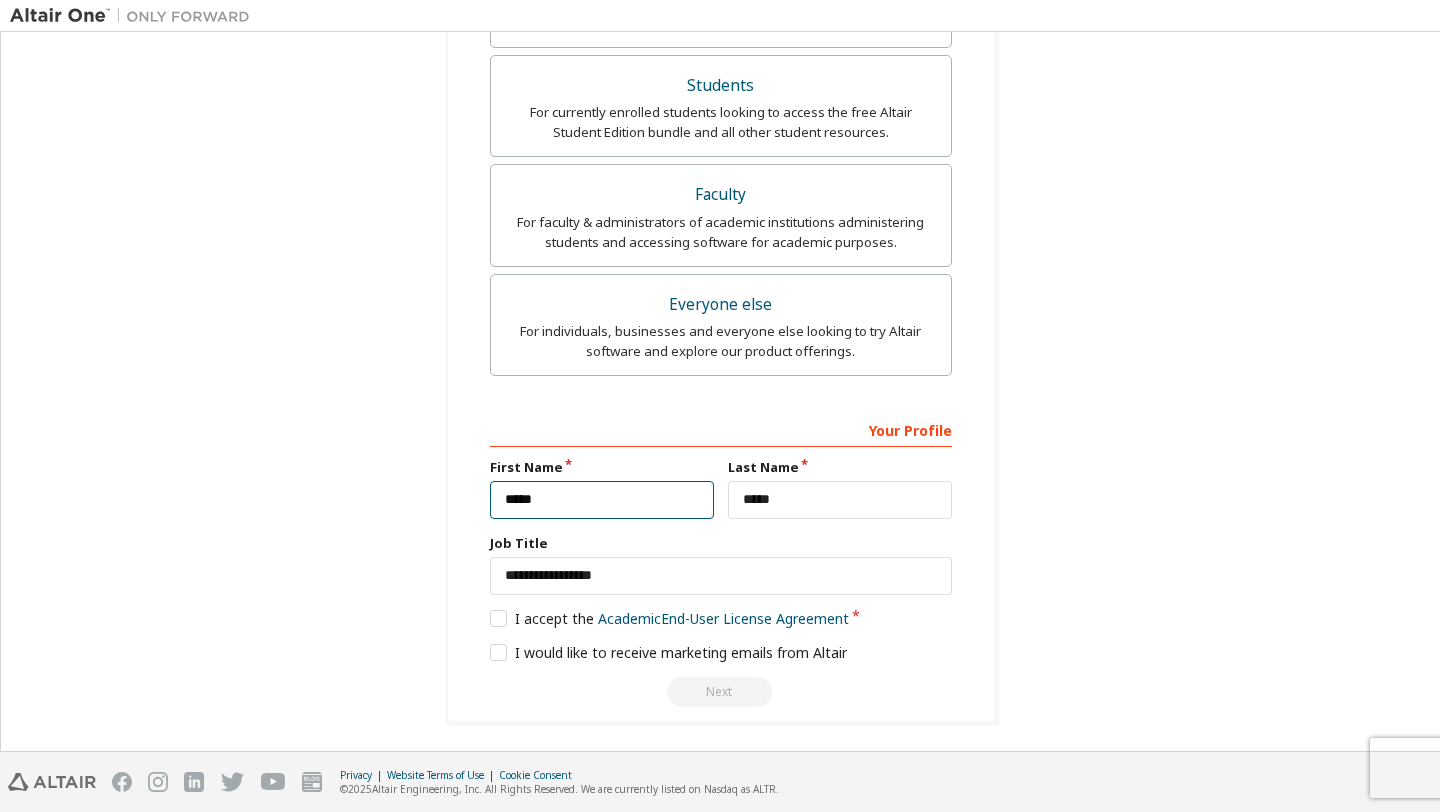 click on "*****" at bounding box center [602, 500] 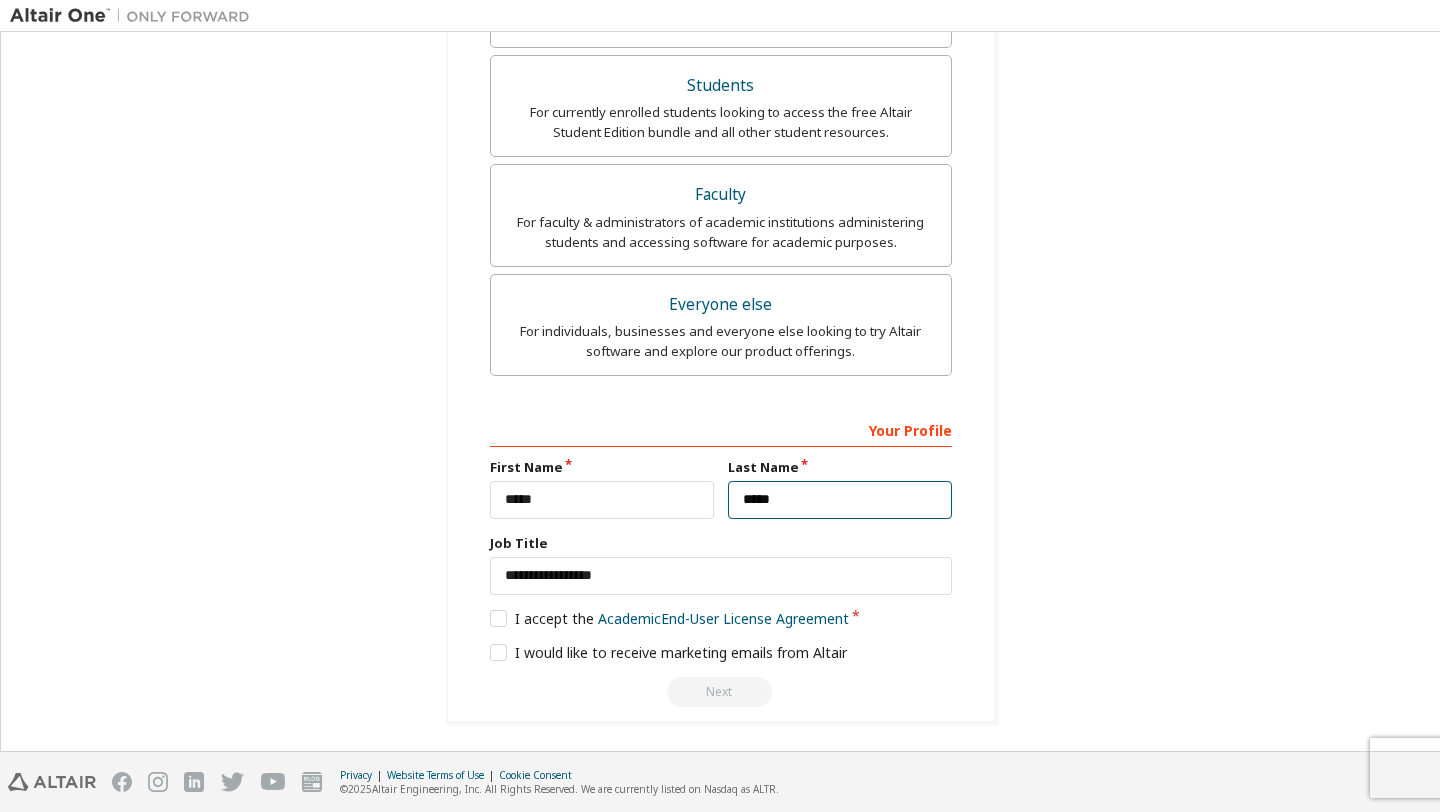 click on "*****" at bounding box center (840, 500) 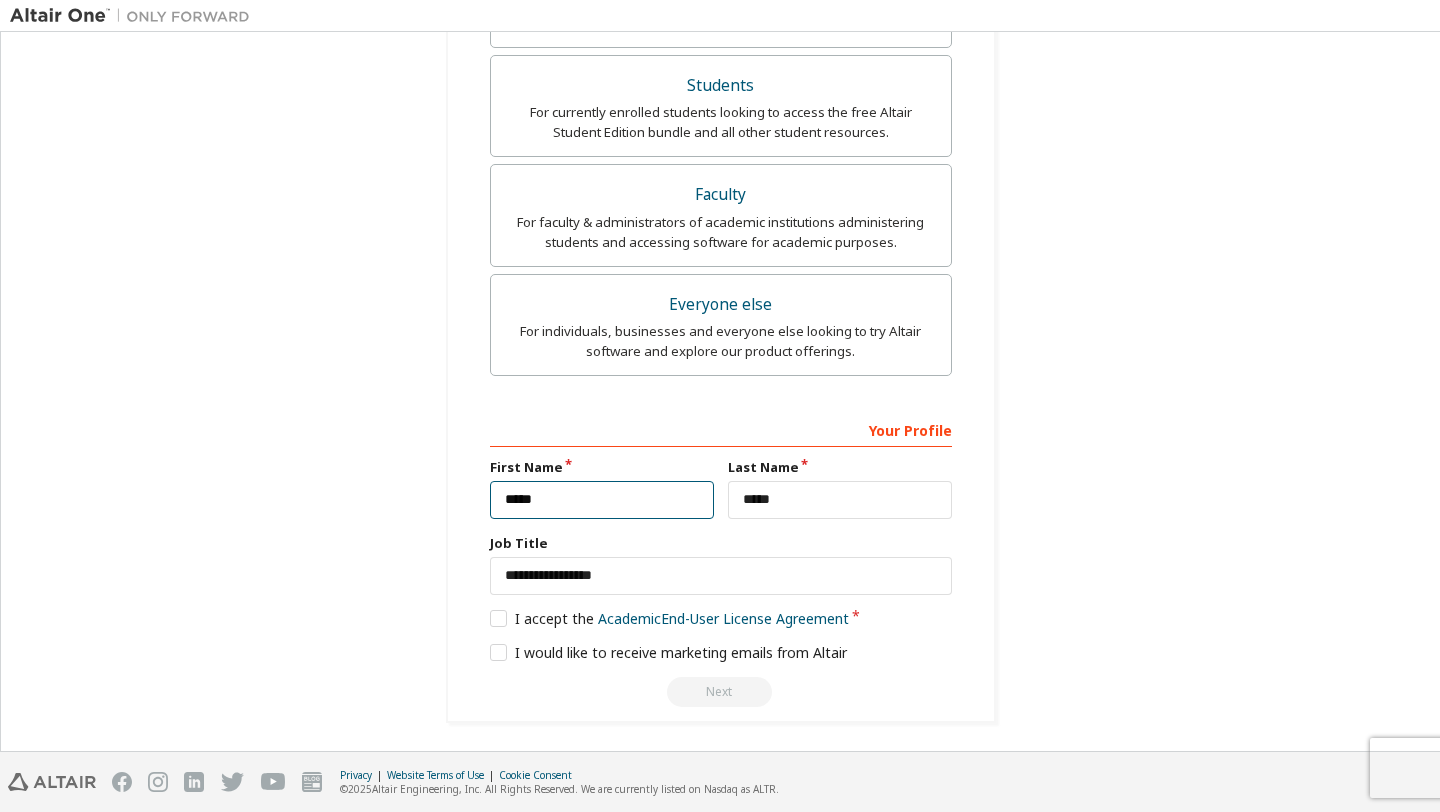 click on "*****" at bounding box center (602, 500) 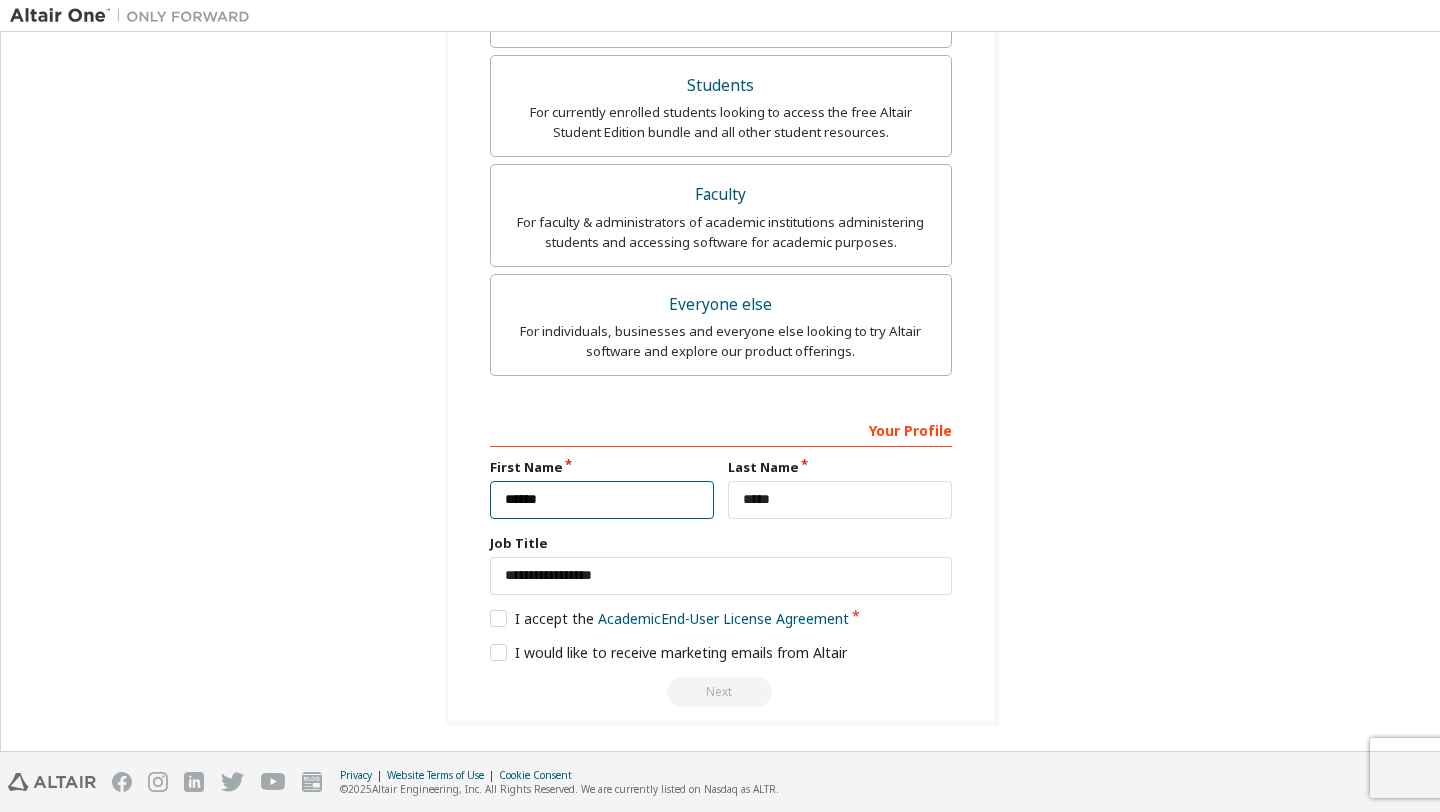 type on "*****" 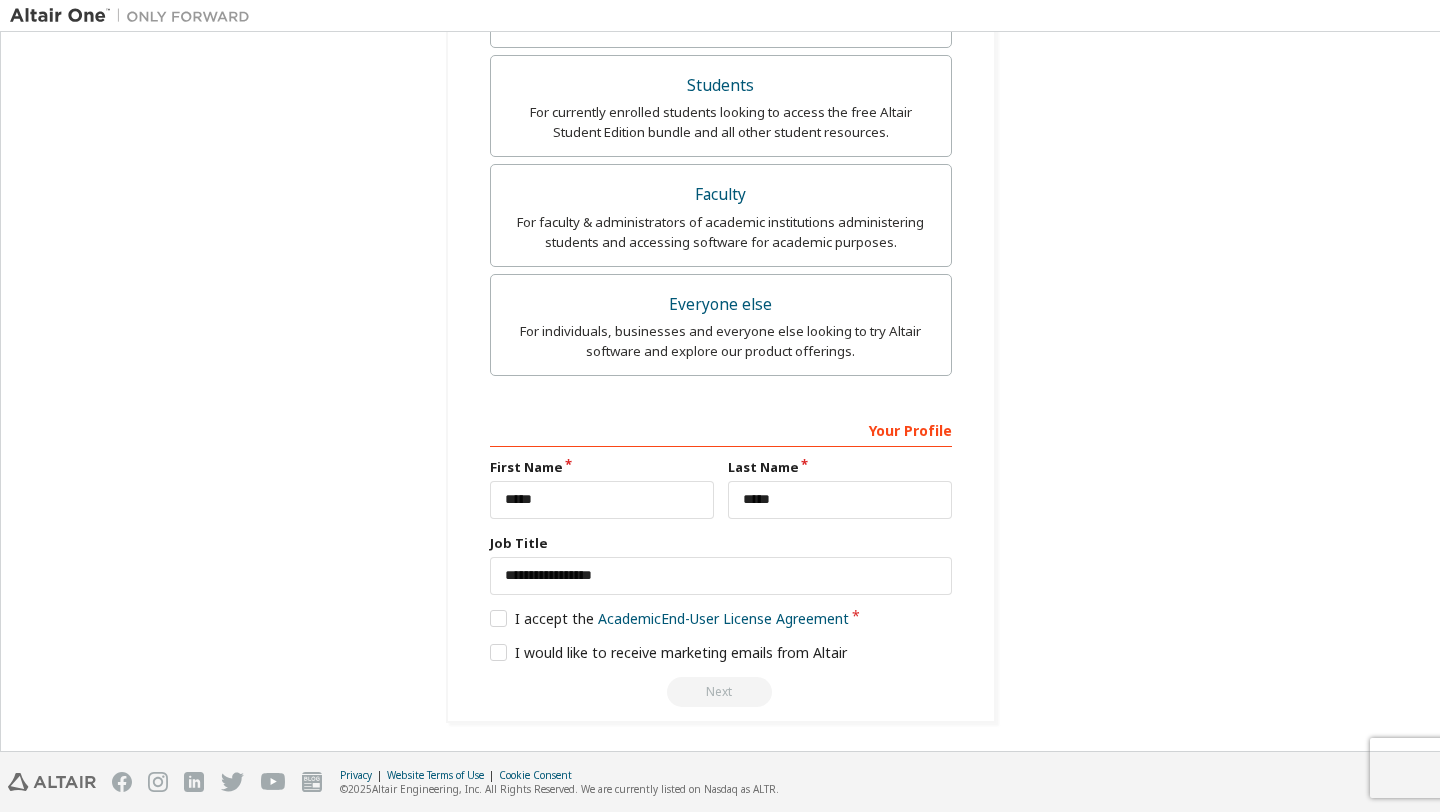 click on "I would like to receive marketing emails from Altair" at bounding box center (721, 653) 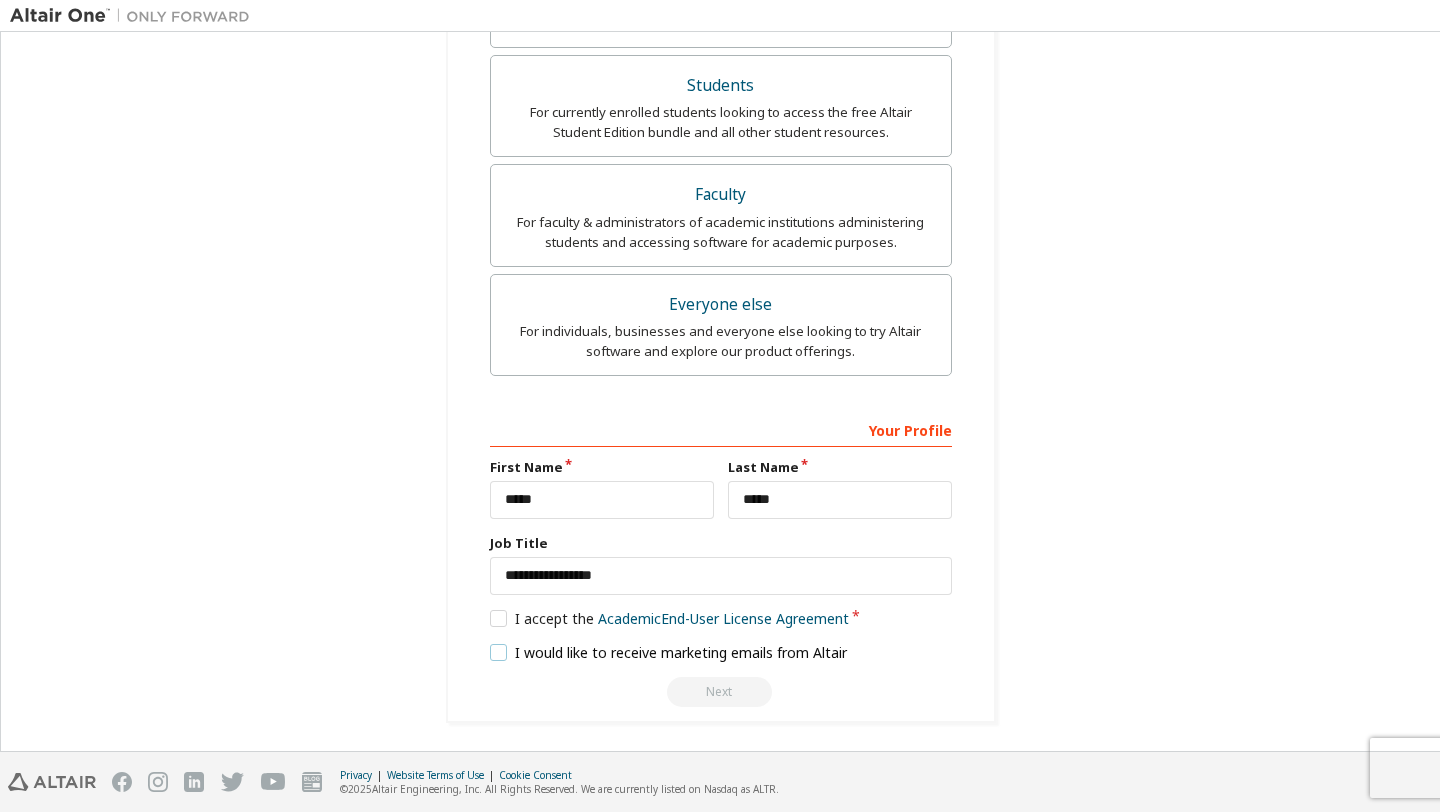 click on "I would like to receive marketing emails from Altair" at bounding box center (669, 652) 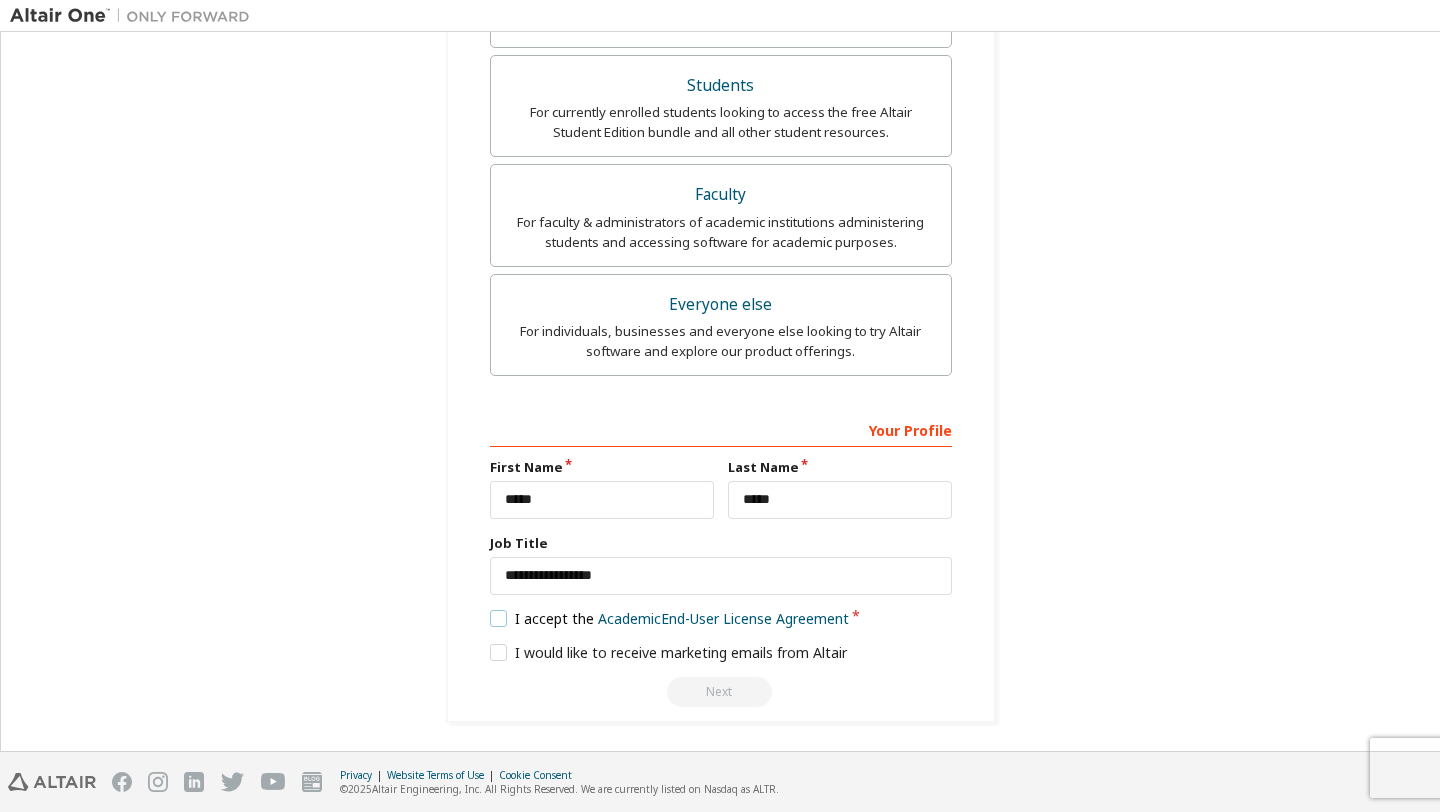 click on "I accept the   Academic   End-User License Agreement" at bounding box center (670, 618) 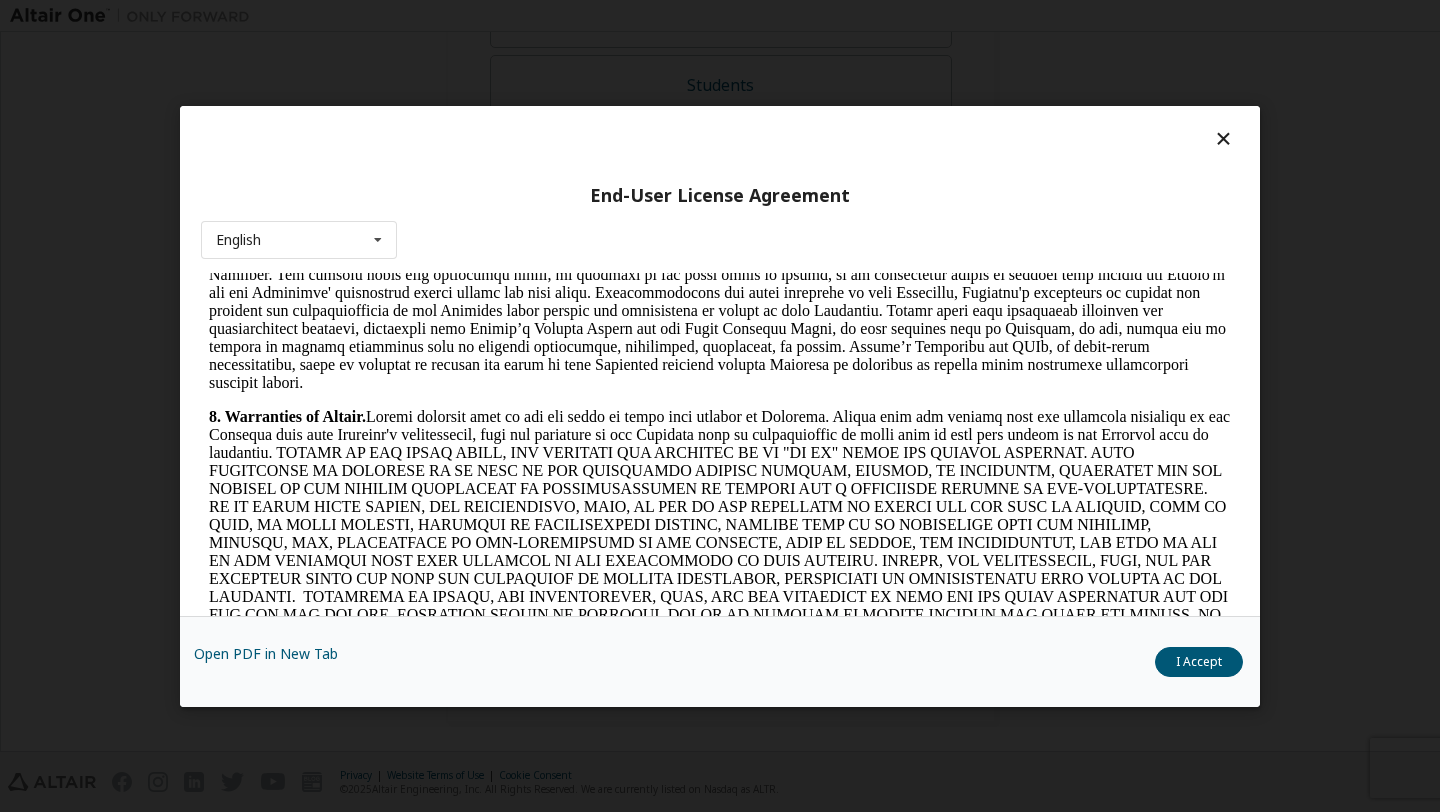 scroll, scrollTop: 2403, scrollLeft: 0, axis: vertical 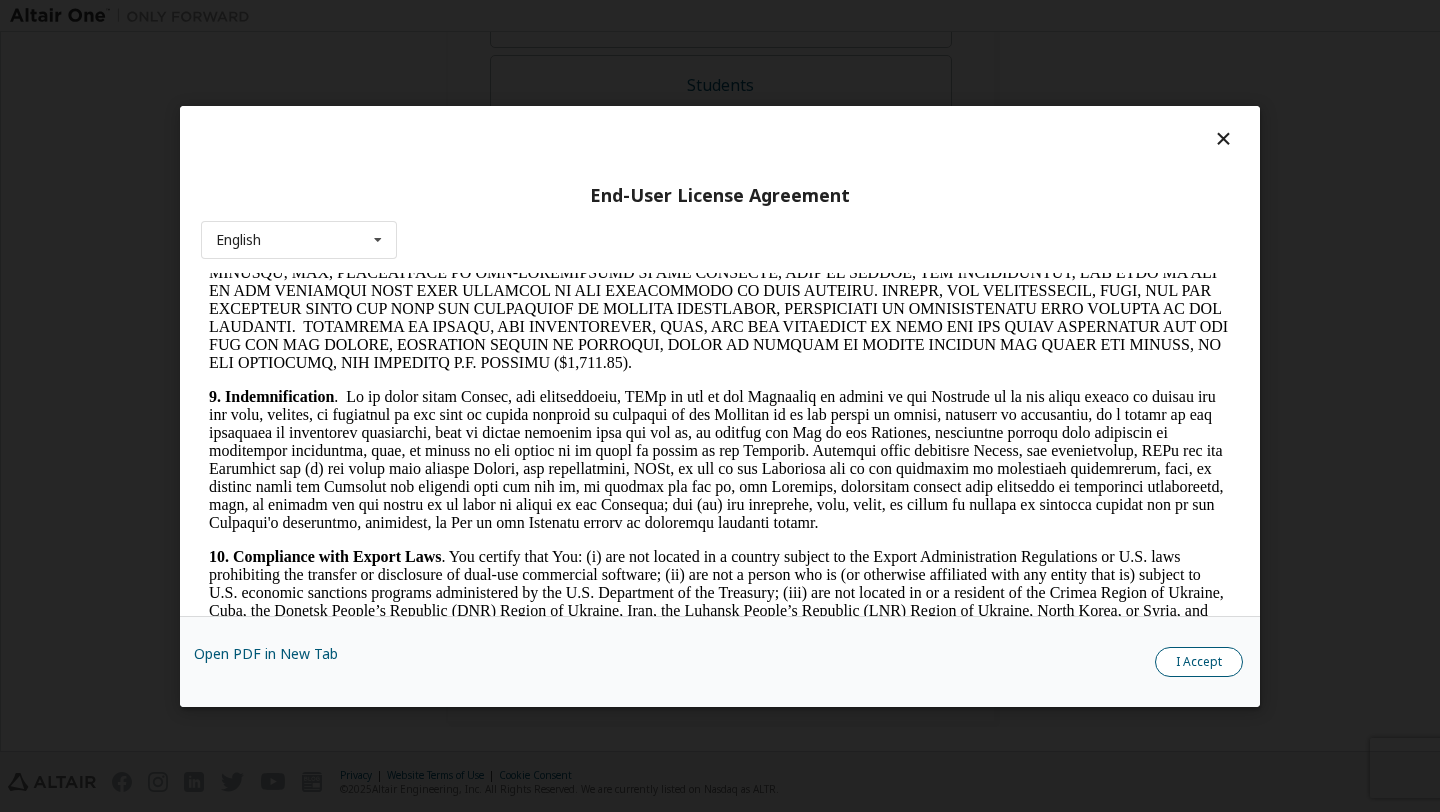 click on "I Accept" at bounding box center (1199, 661) 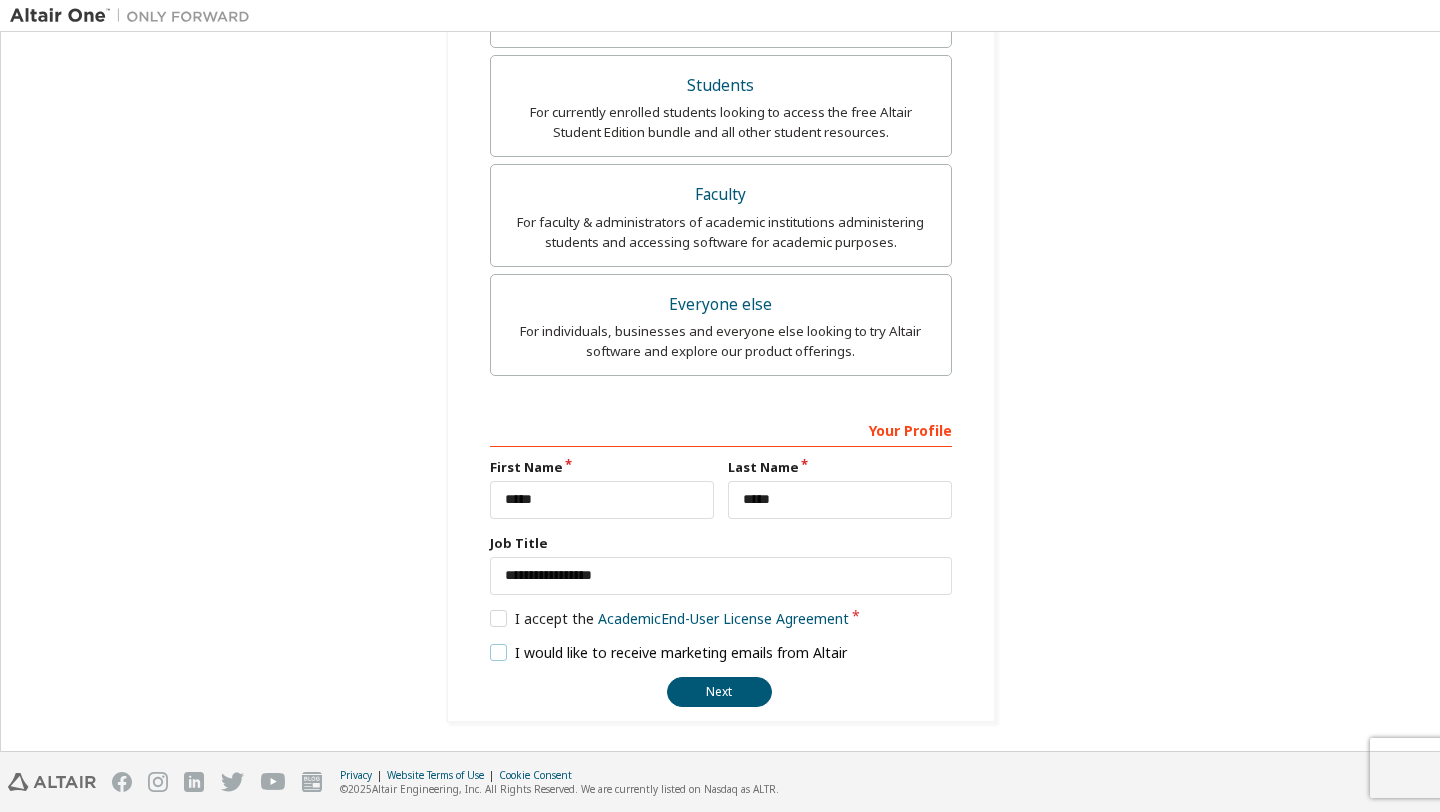 click on "I would like to receive marketing emails from Altair" at bounding box center (669, 652) 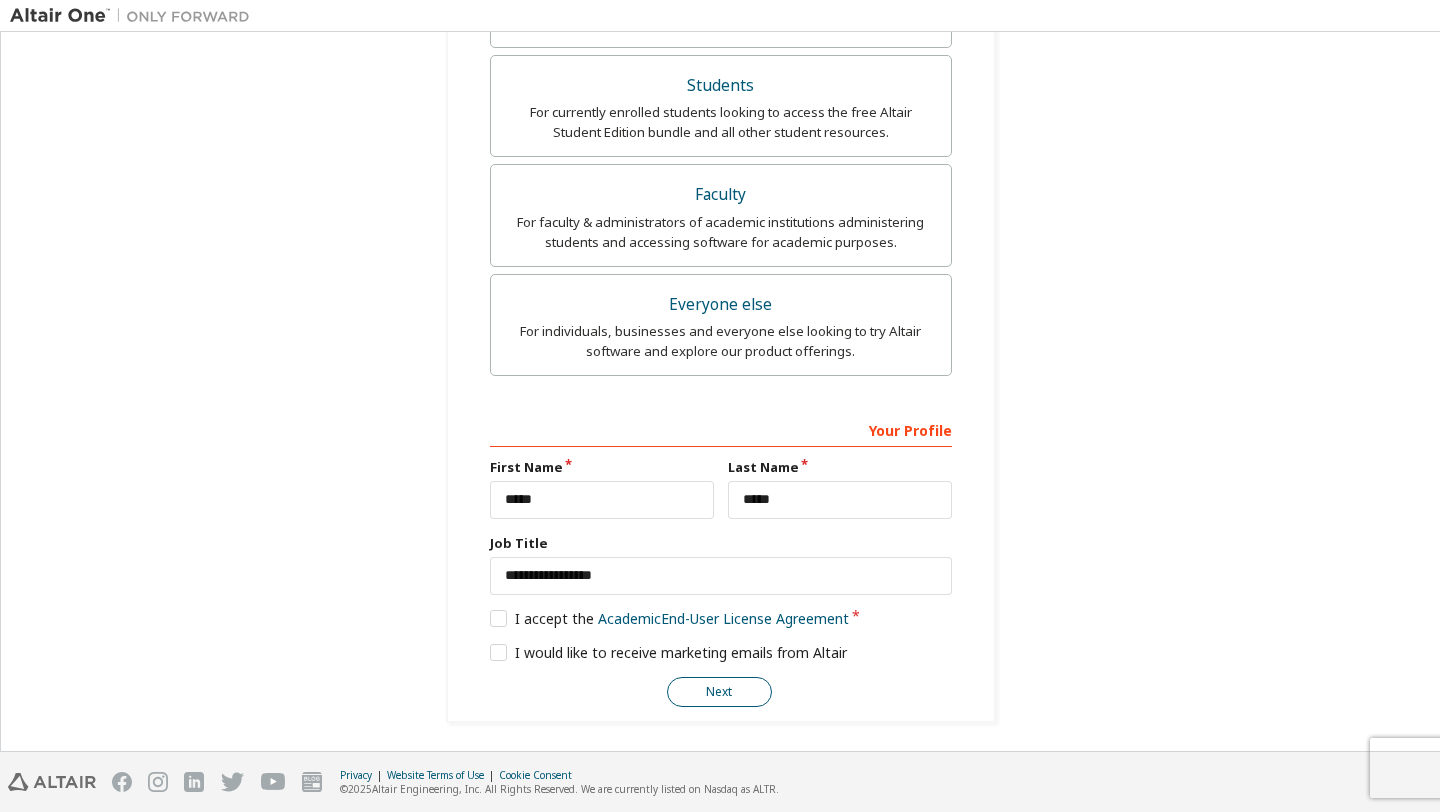 click on "Next" at bounding box center [719, 692] 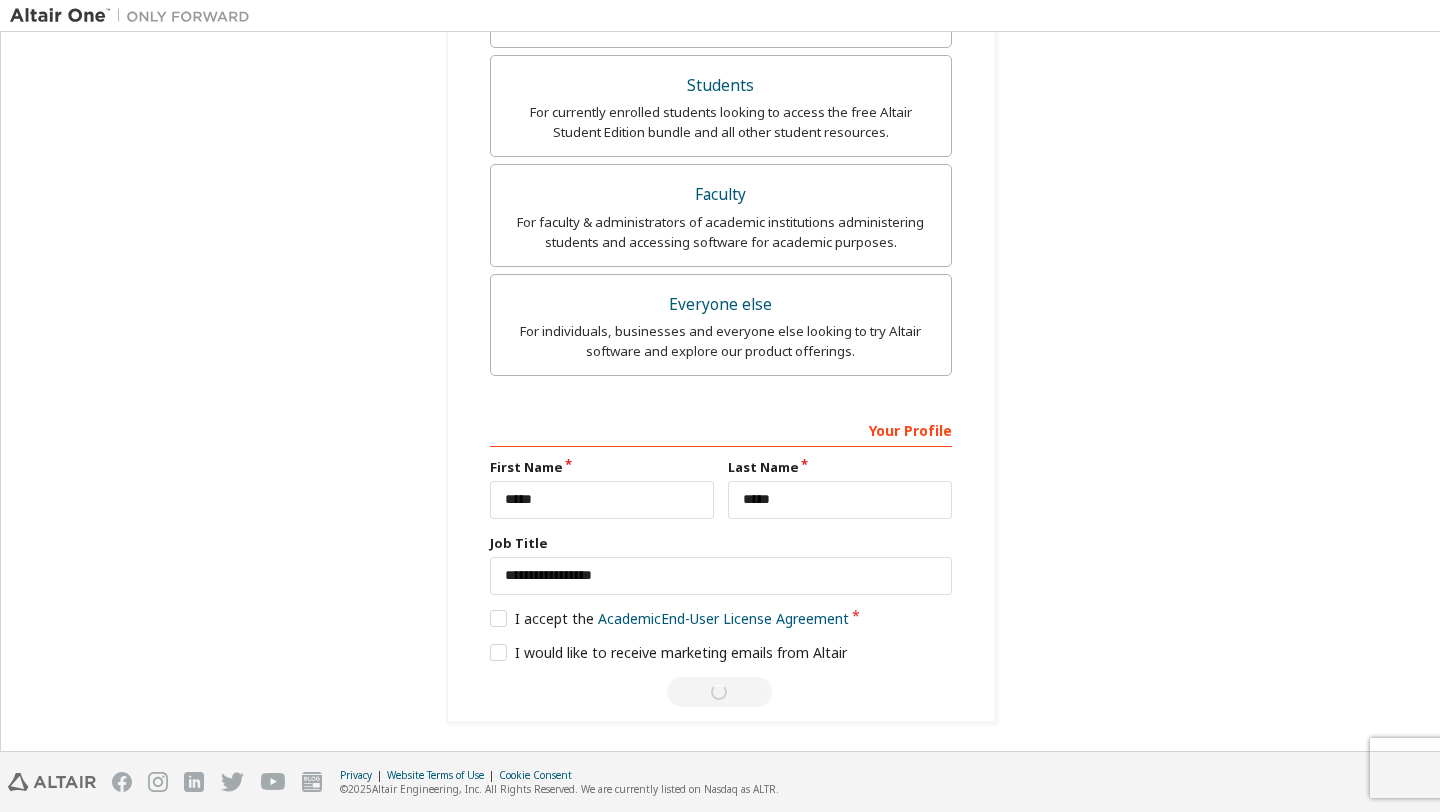 scroll, scrollTop: 0, scrollLeft: 0, axis: both 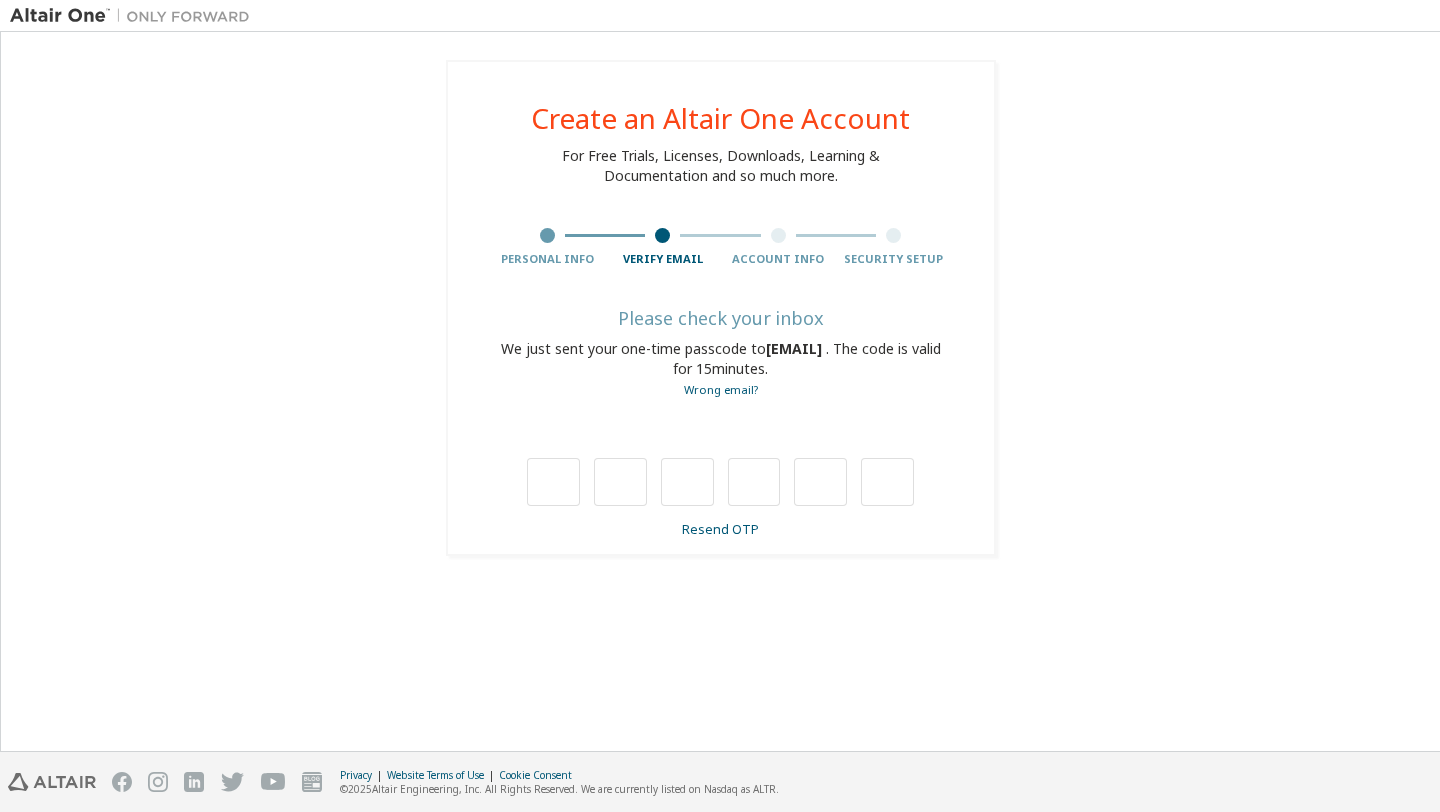 type on "*" 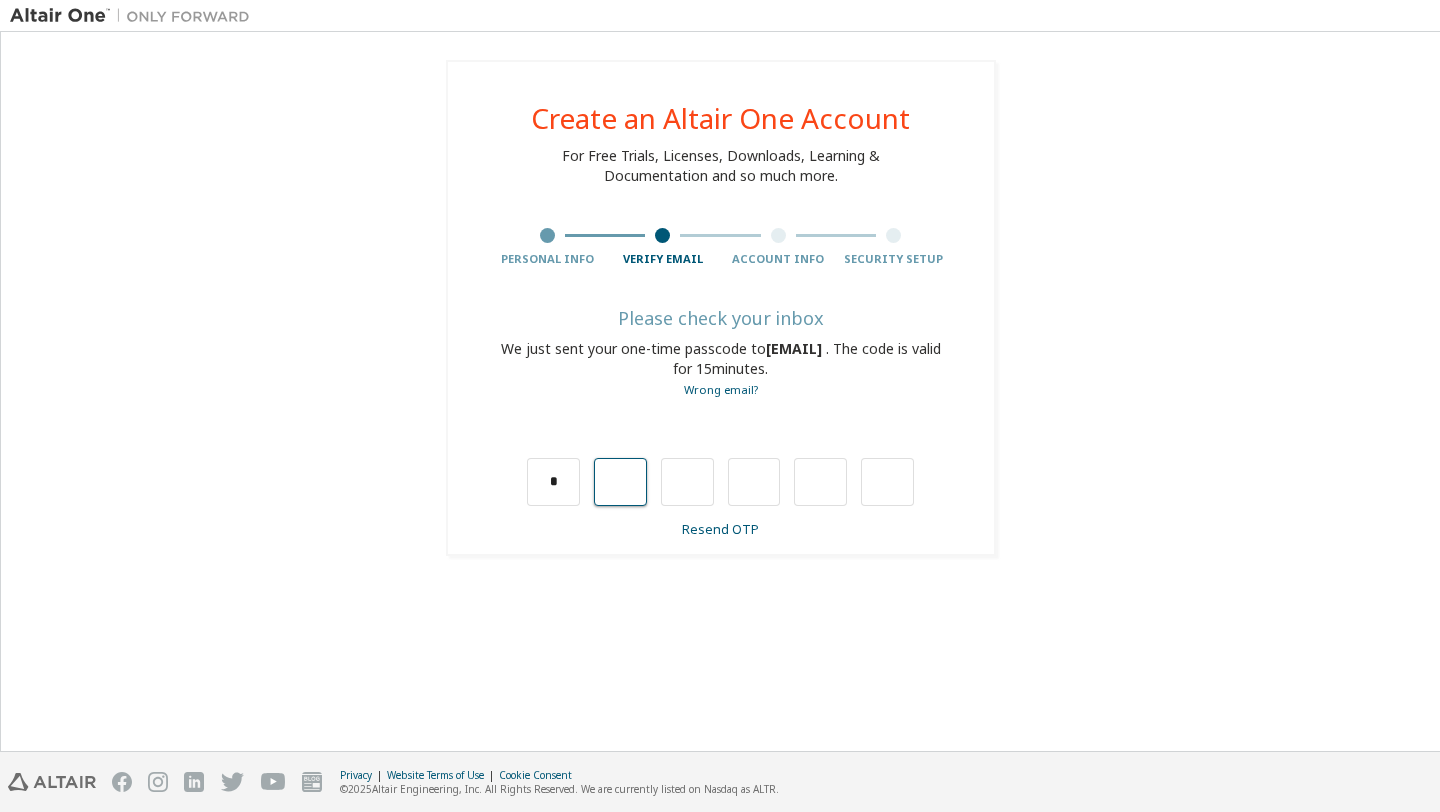 type on "*" 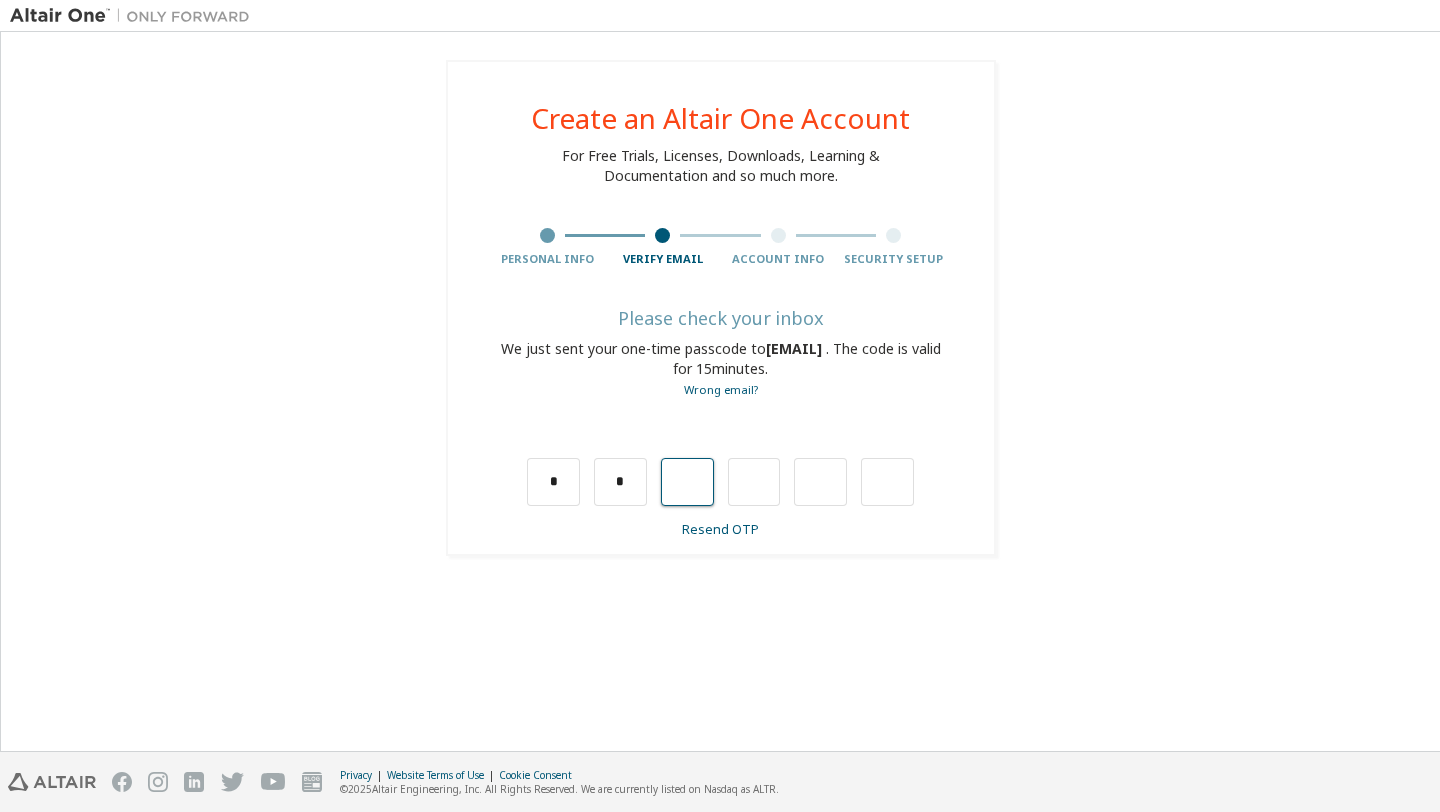 type on "*" 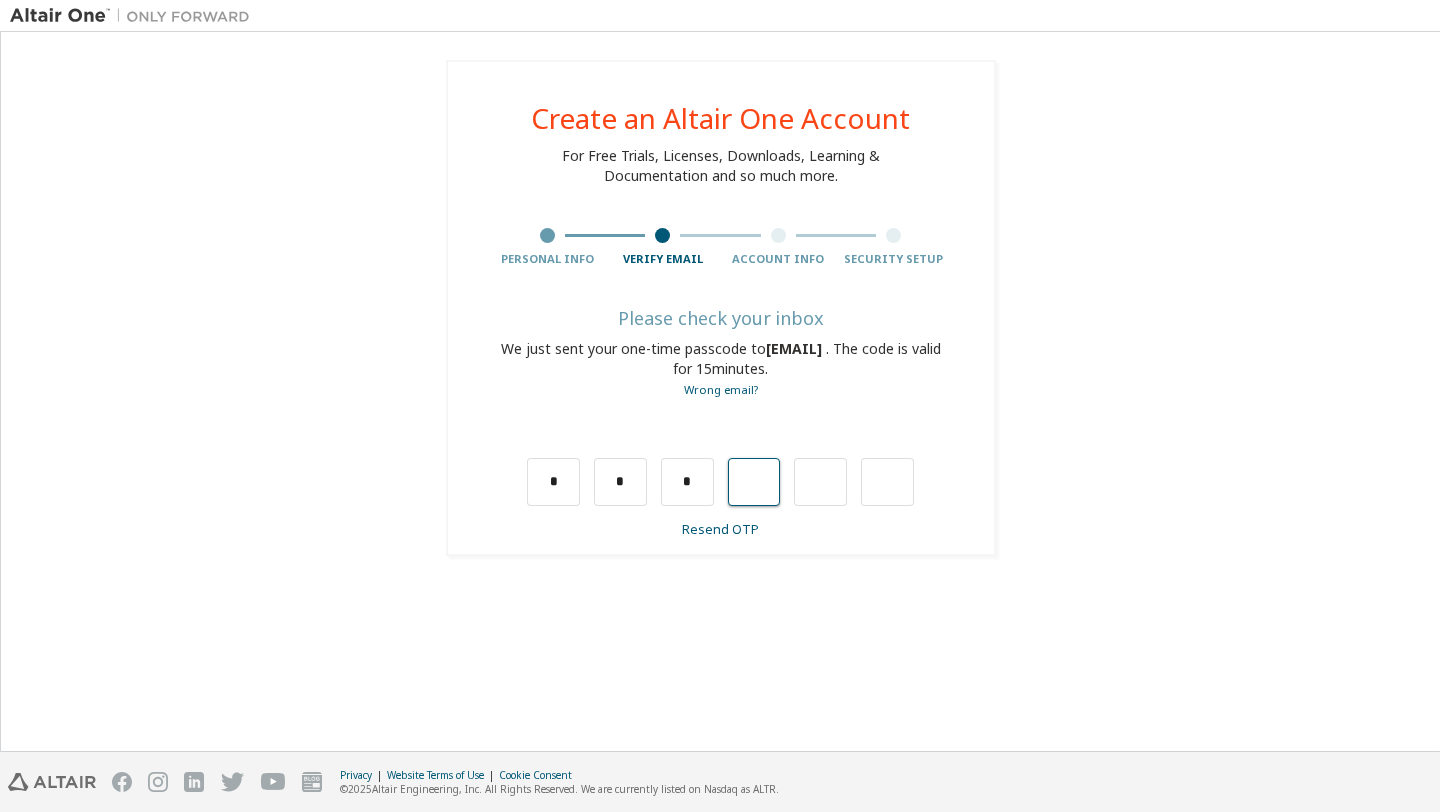 type on "*" 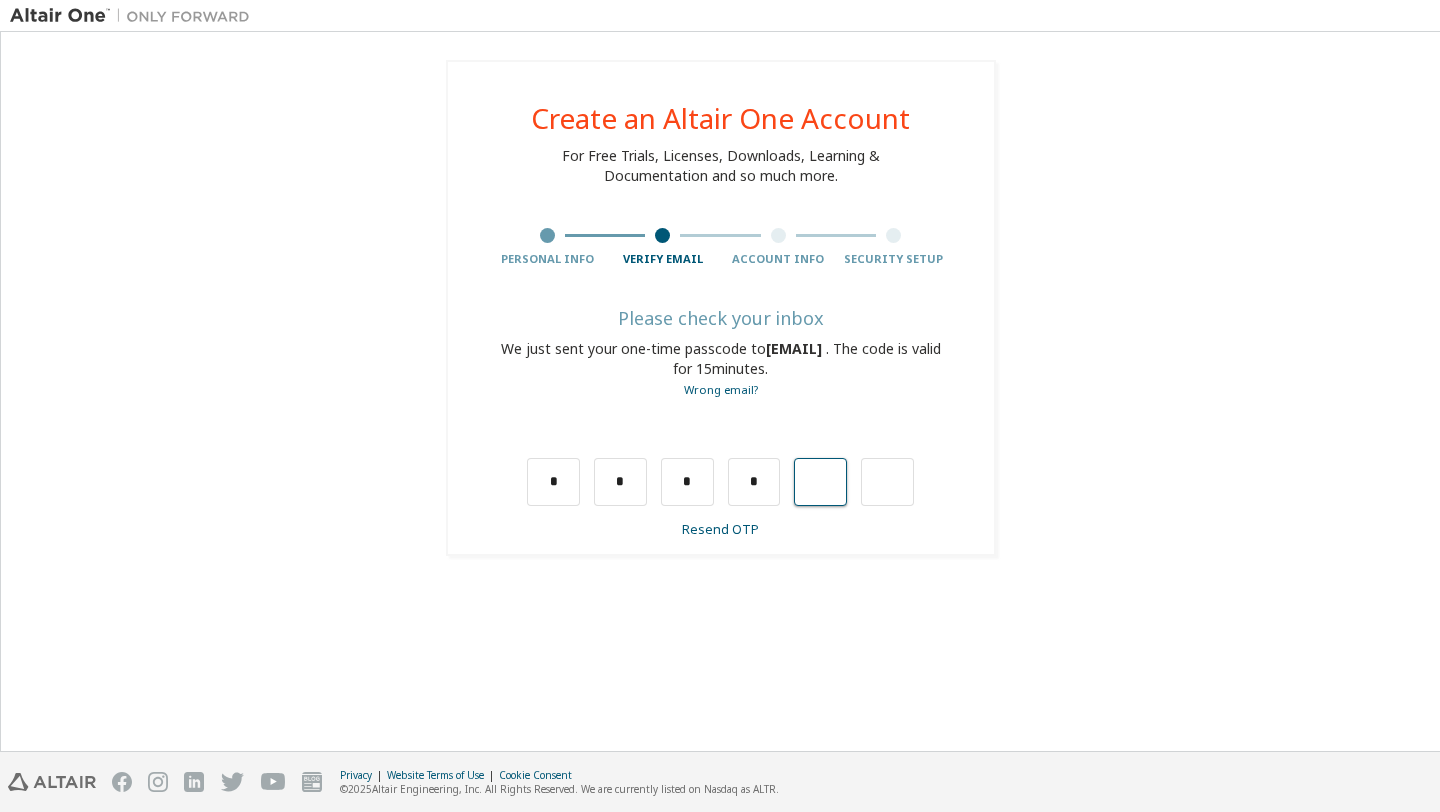 type on "*" 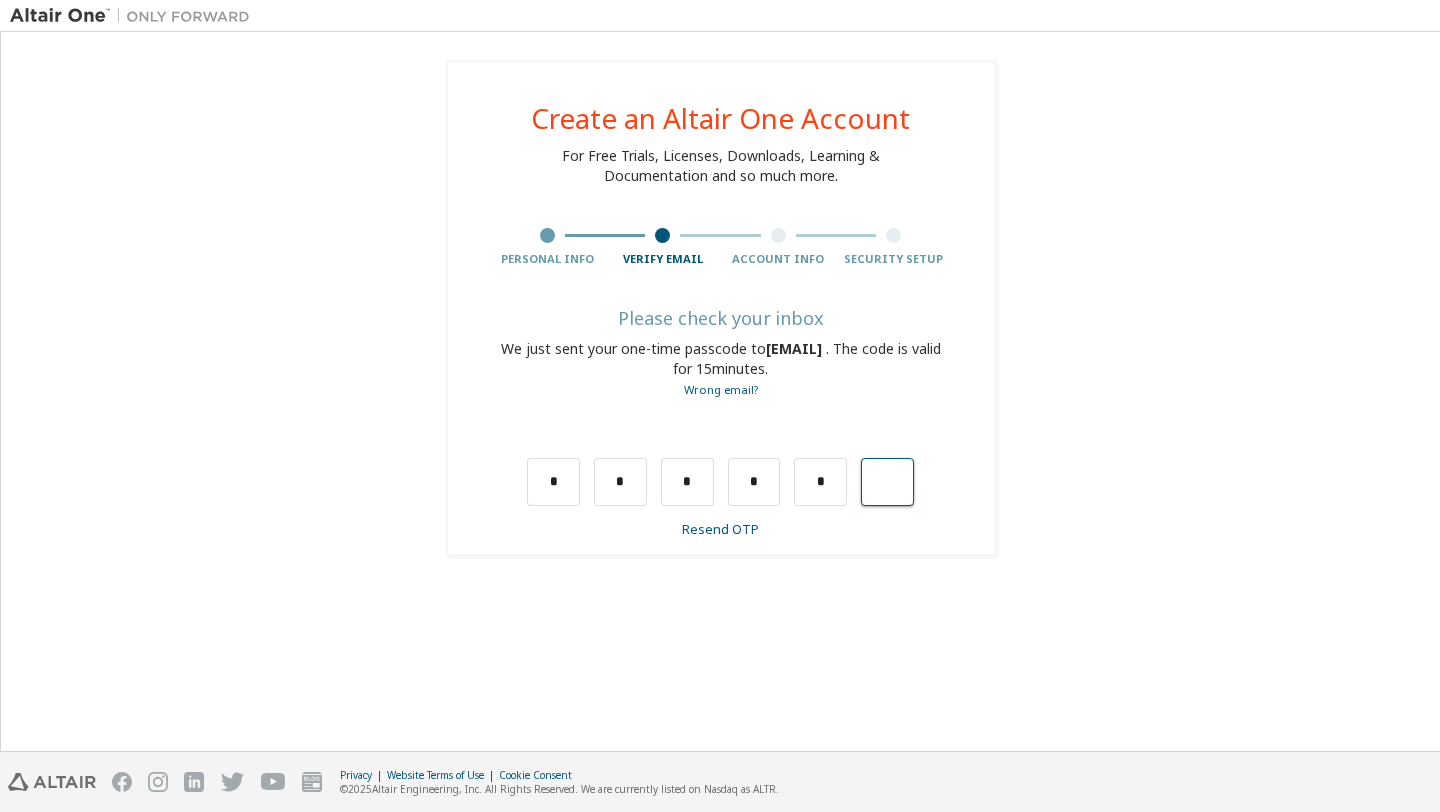 type on "*" 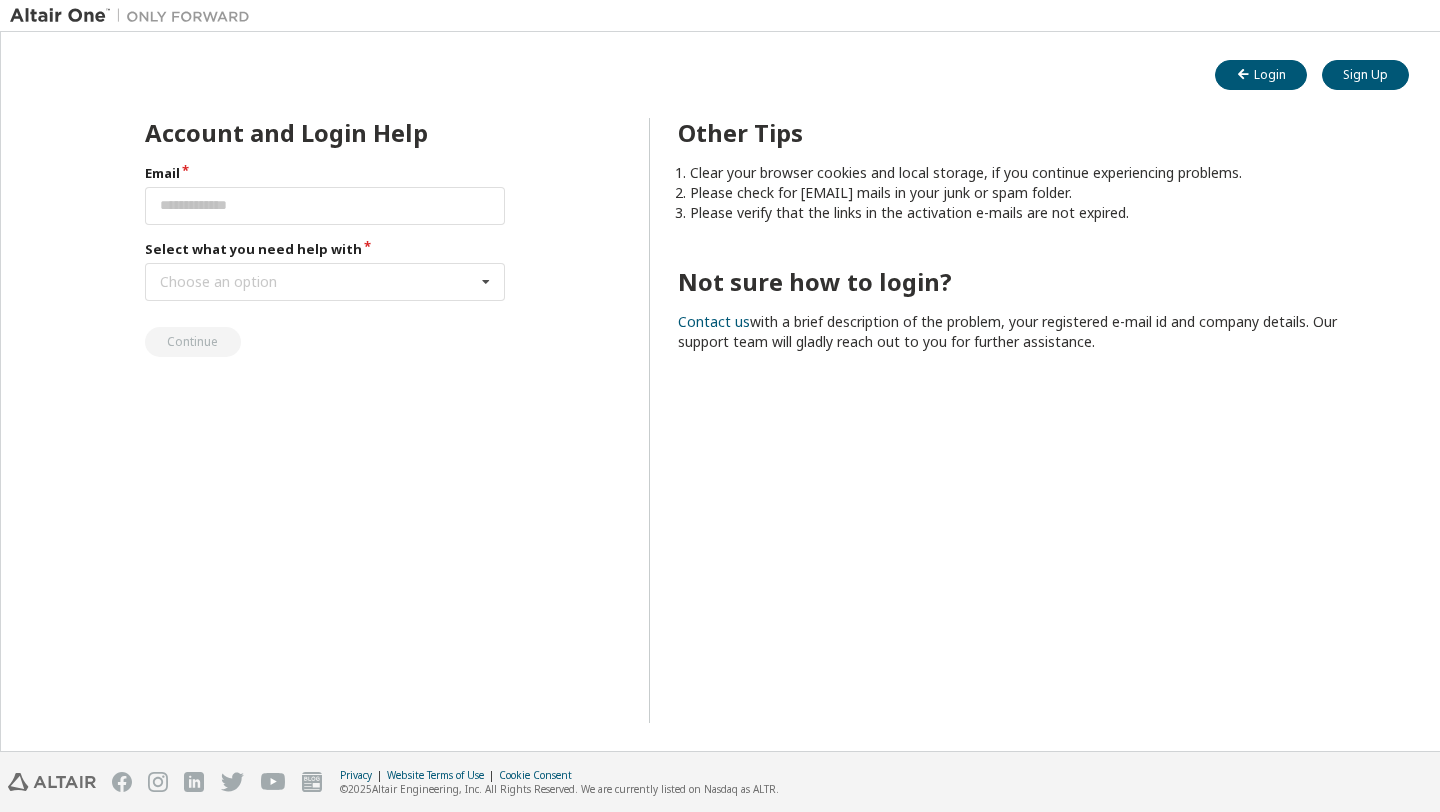 scroll, scrollTop: 0, scrollLeft: 0, axis: both 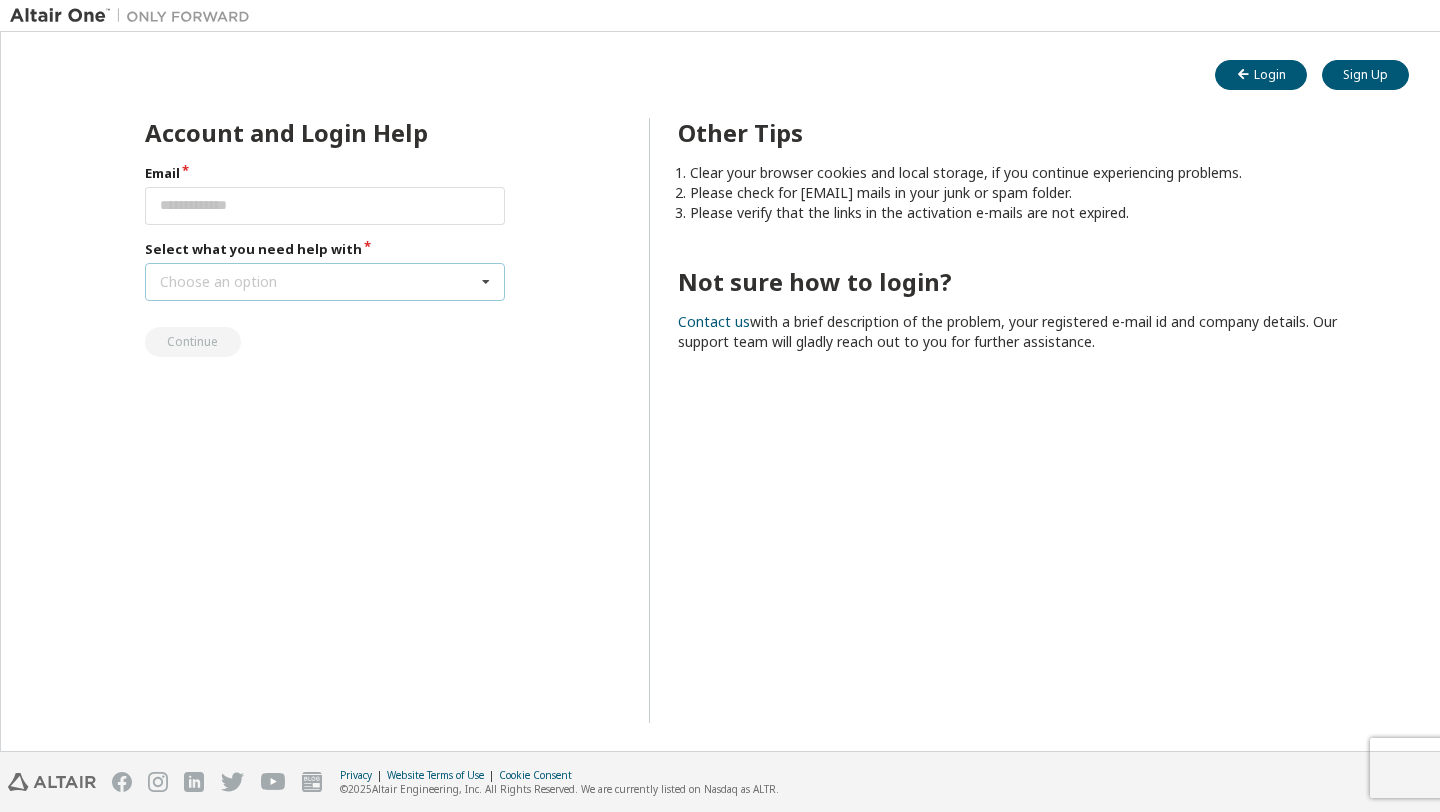 click on "Choose an option I forgot my password I did not receive activation mail My activation mail expired My account is locked I want to reset multi-factor authentication I don't know but can't login" at bounding box center (325, 282) 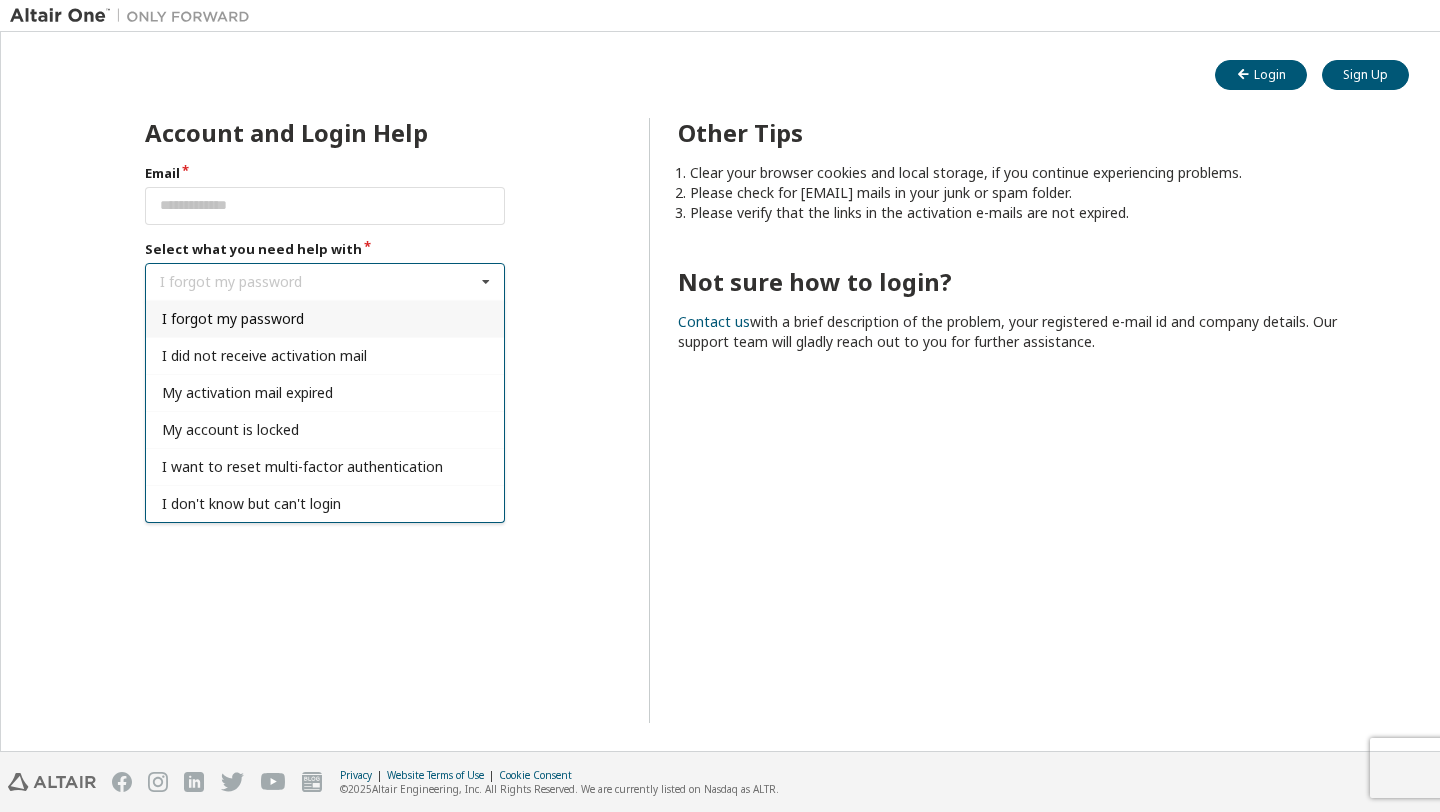 click on "I forgot my password" at bounding box center (325, 318) 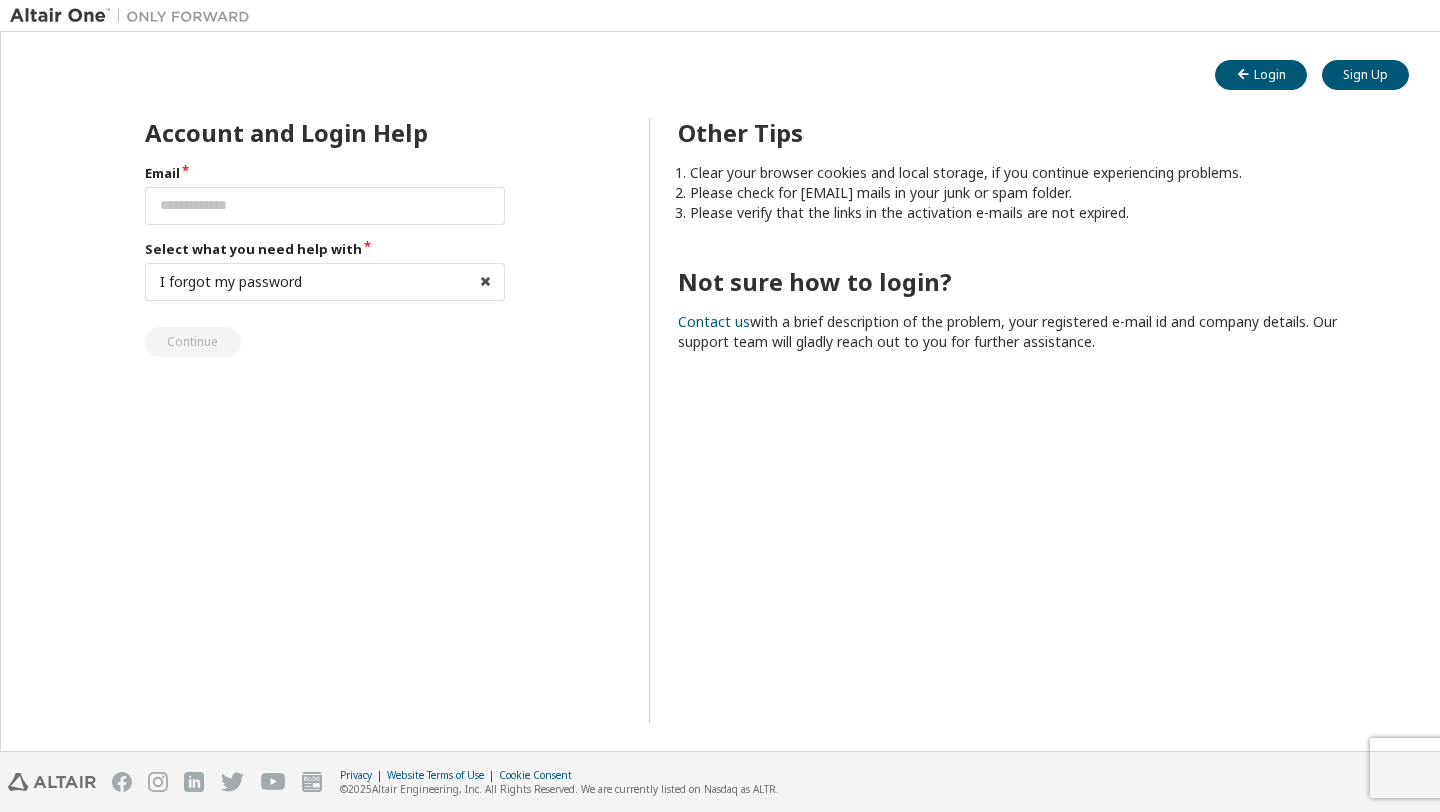 click on "Email" at bounding box center [325, 173] 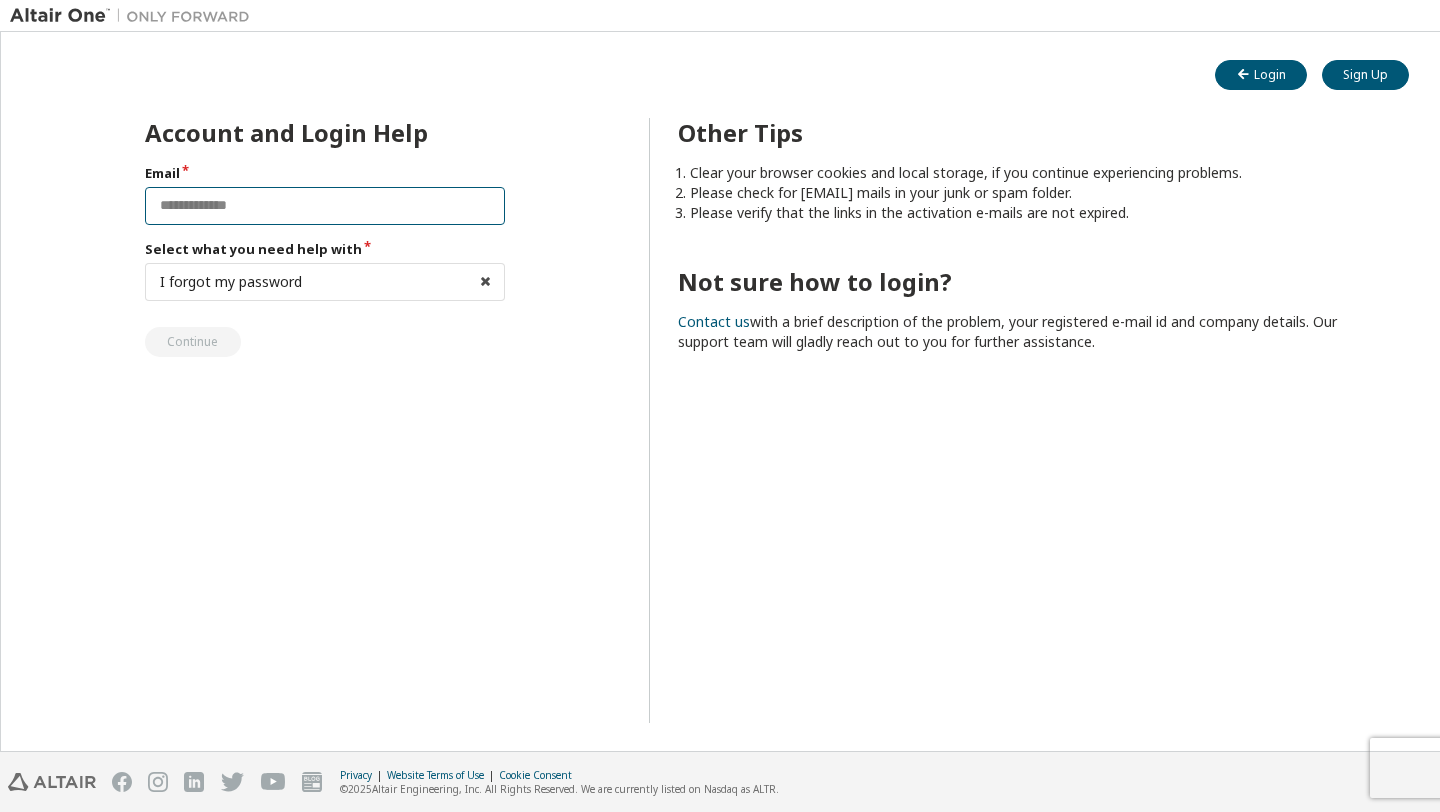 click at bounding box center [325, 206] 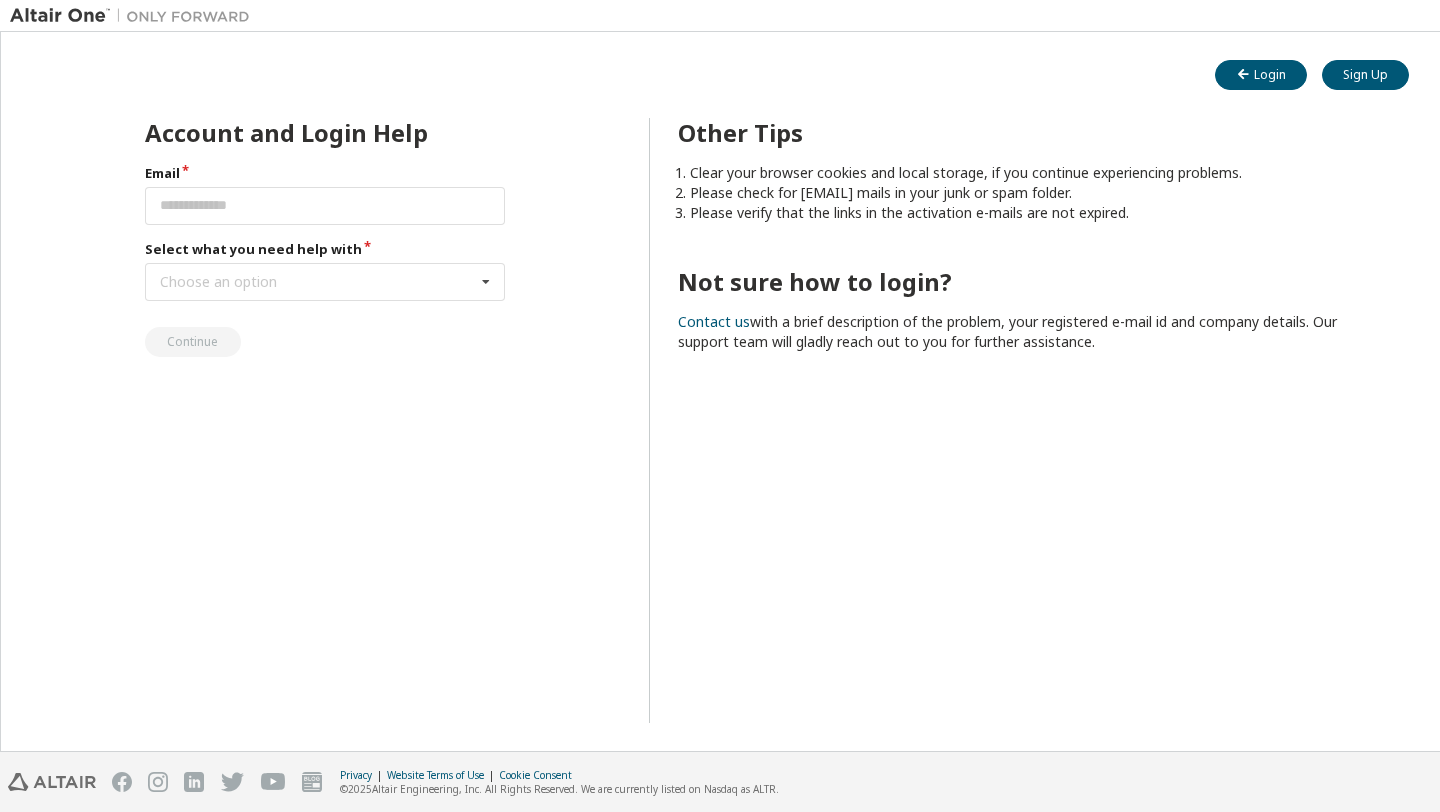 scroll, scrollTop: 0, scrollLeft: 0, axis: both 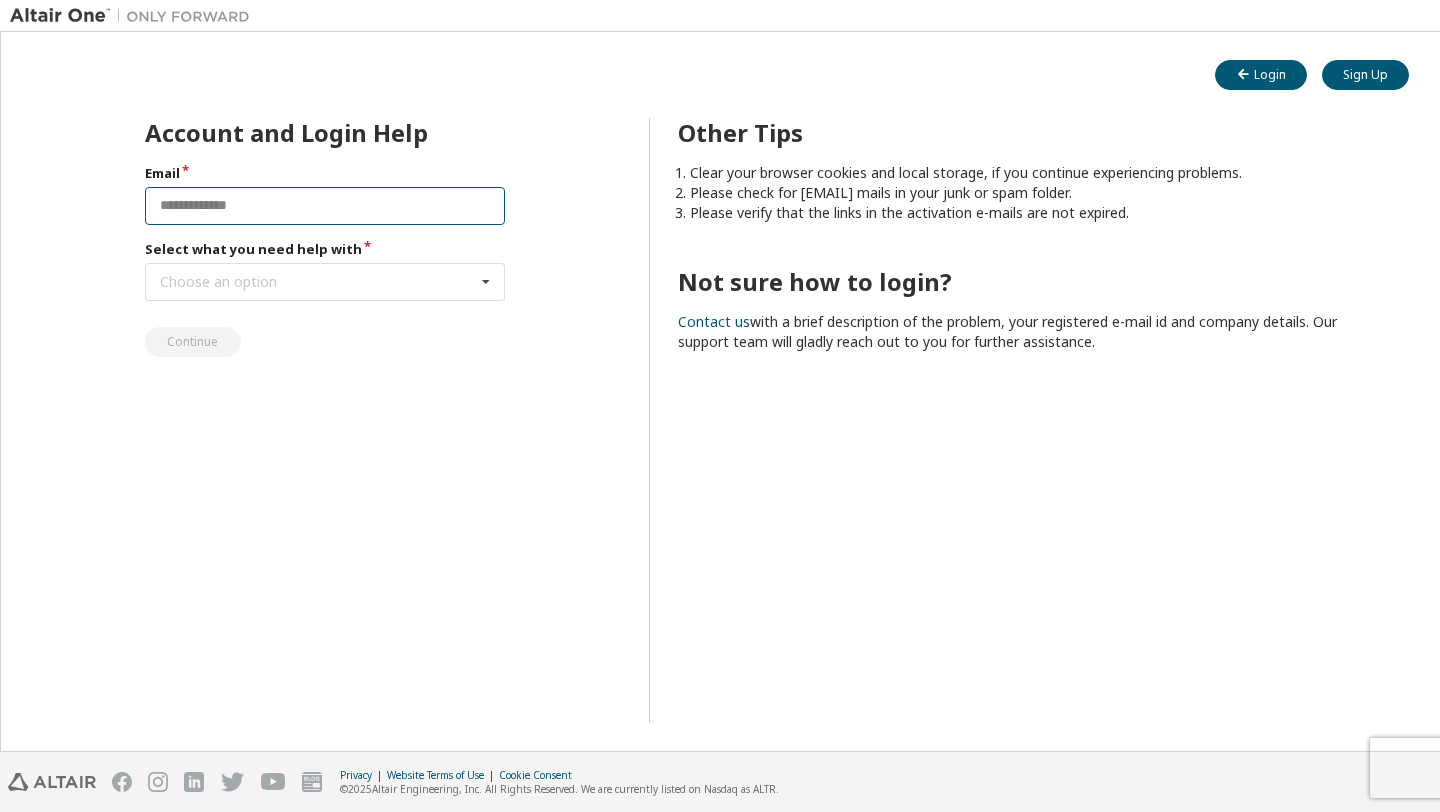 click at bounding box center [325, 206] 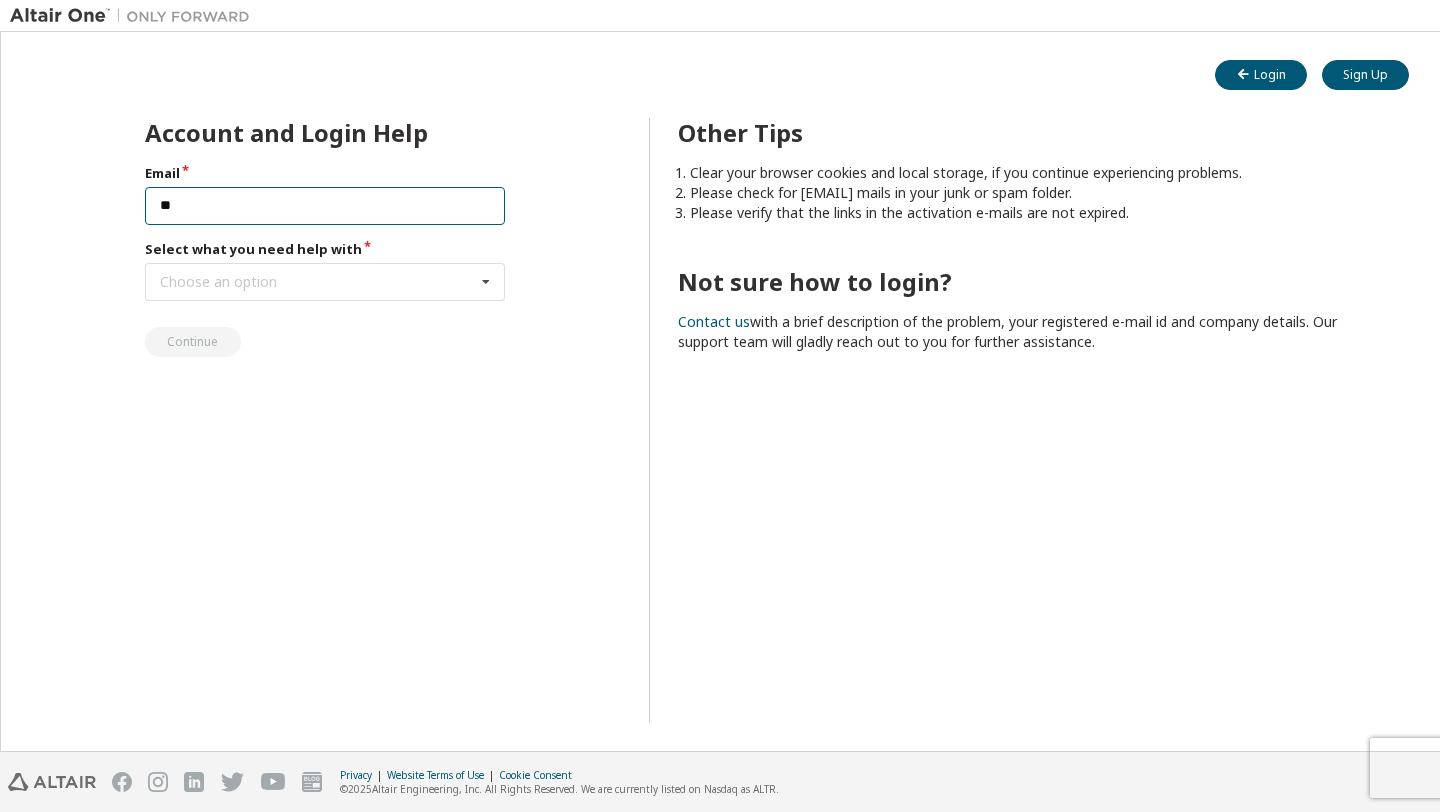 type on "*" 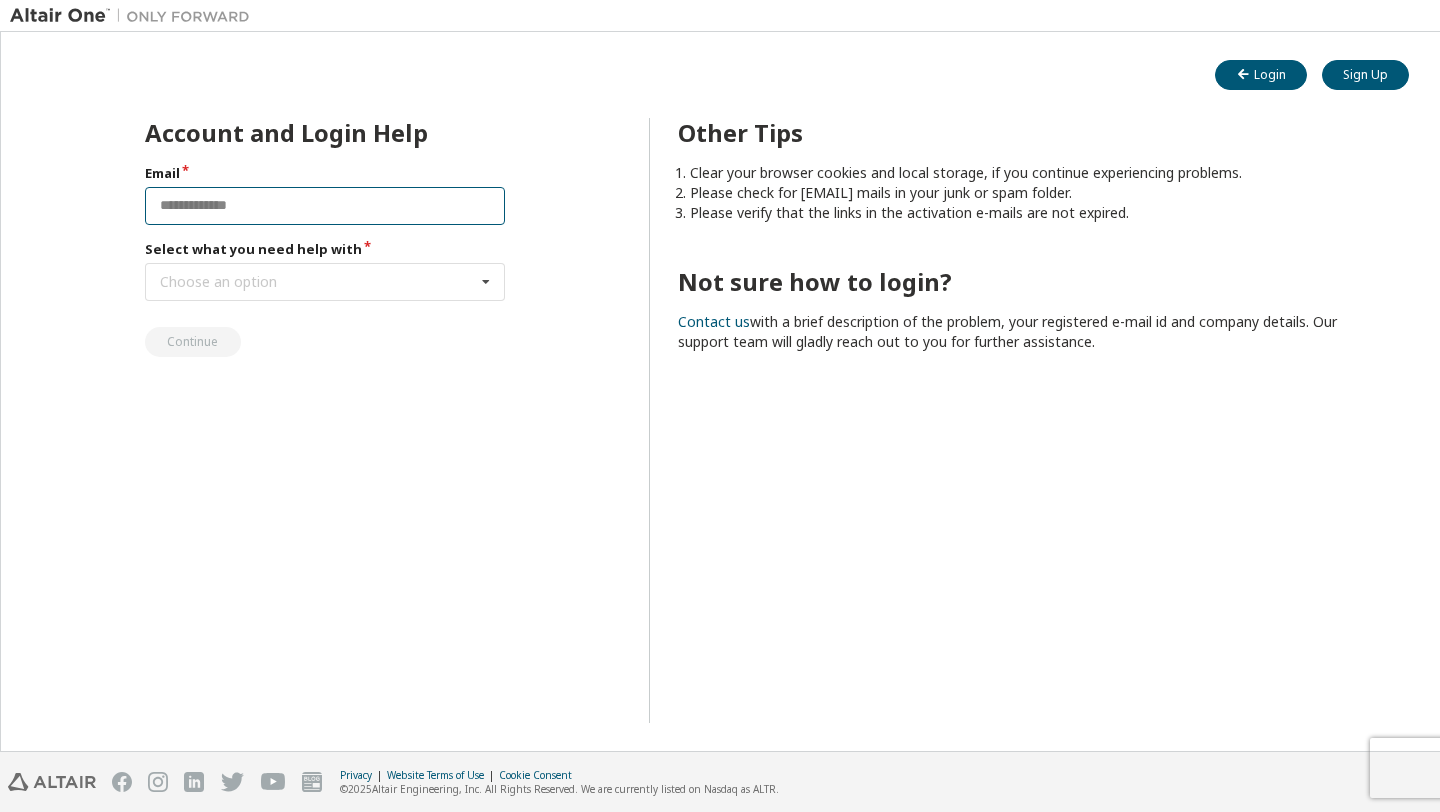 paste on "**********" 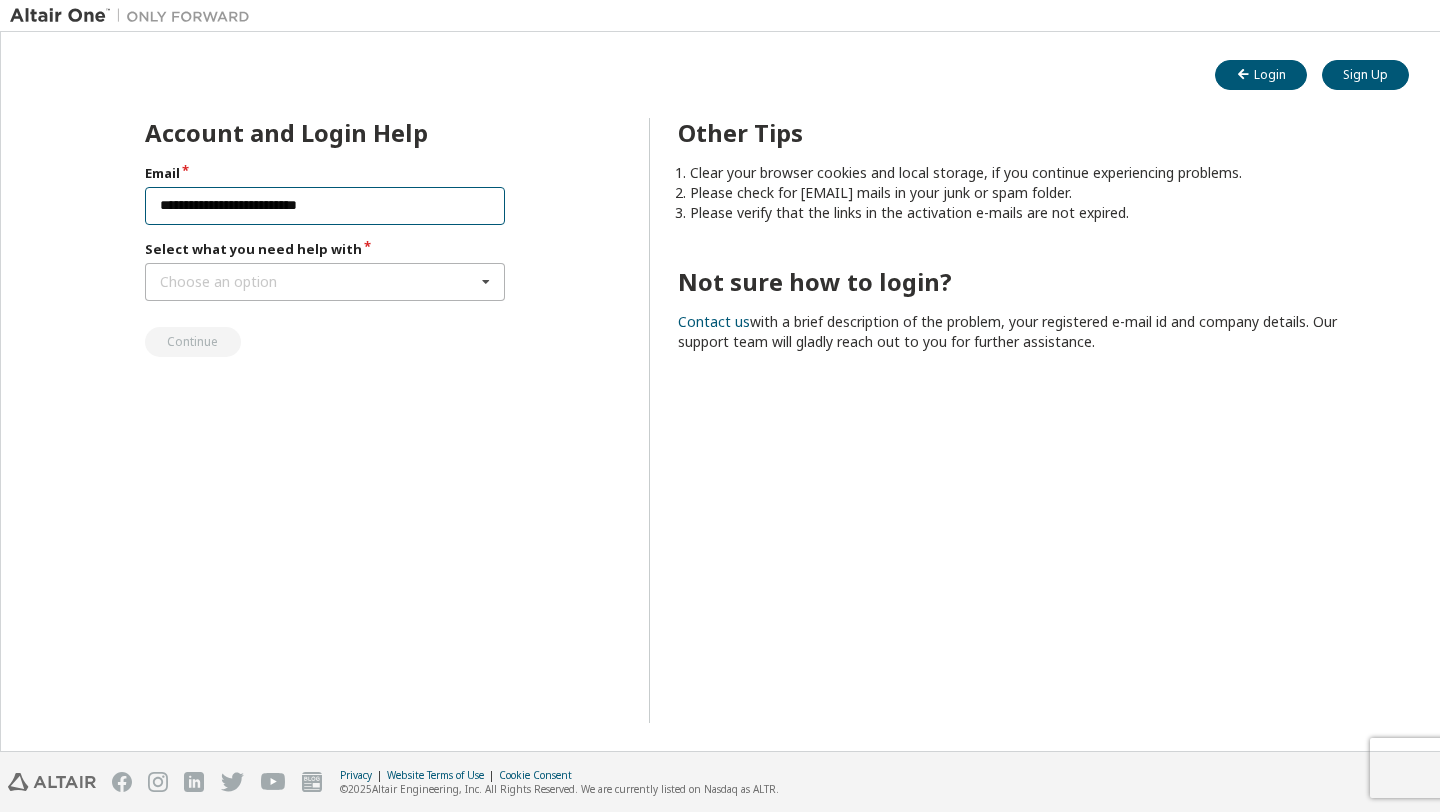 type on "**********" 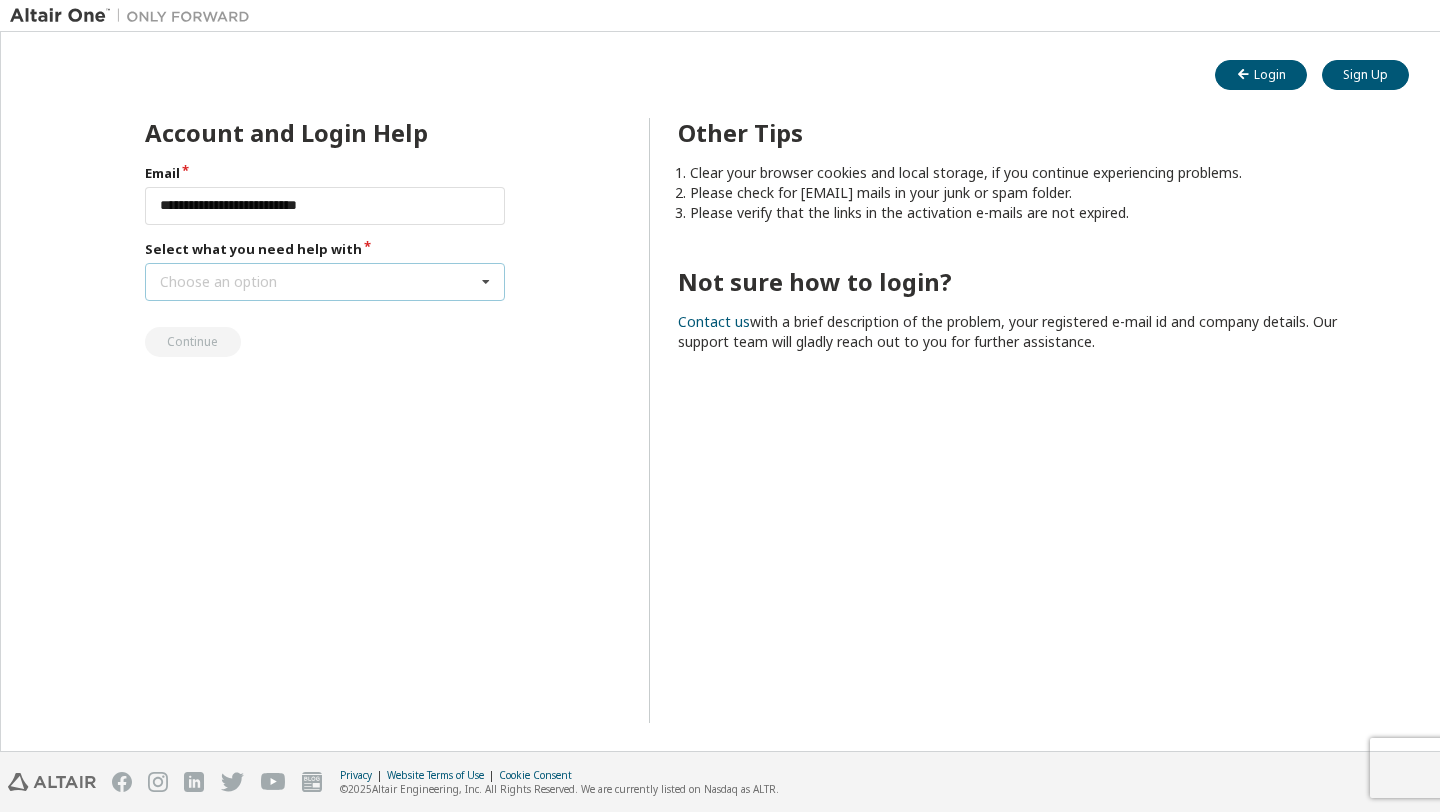 click on "Choose an option I forgot my password I did not receive activation mail My activation mail expired My account is locked I want to reset multi-factor authentication I don't know but can't login" at bounding box center [325, 282] 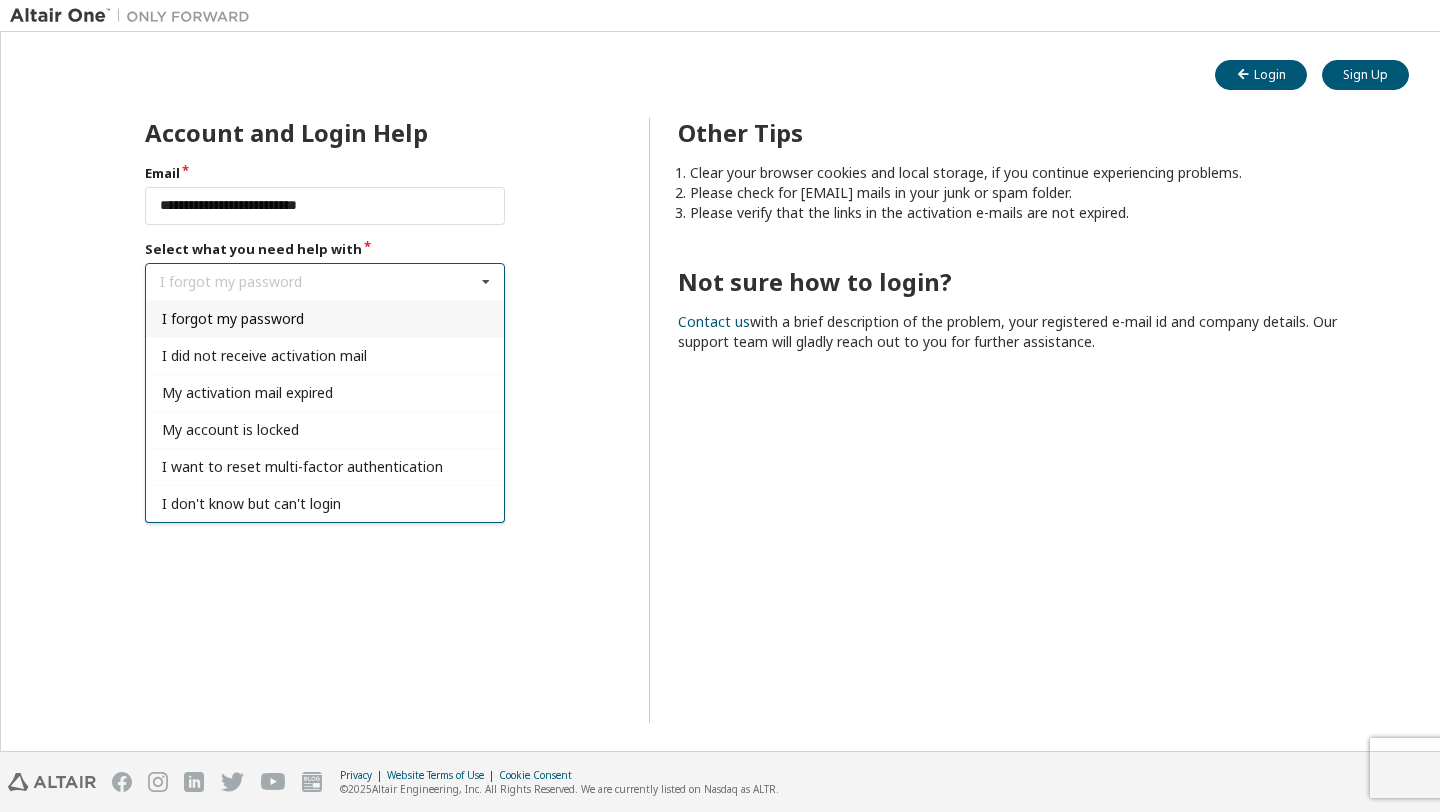 click on "I forgot my password" at bounding box center (325, 318) 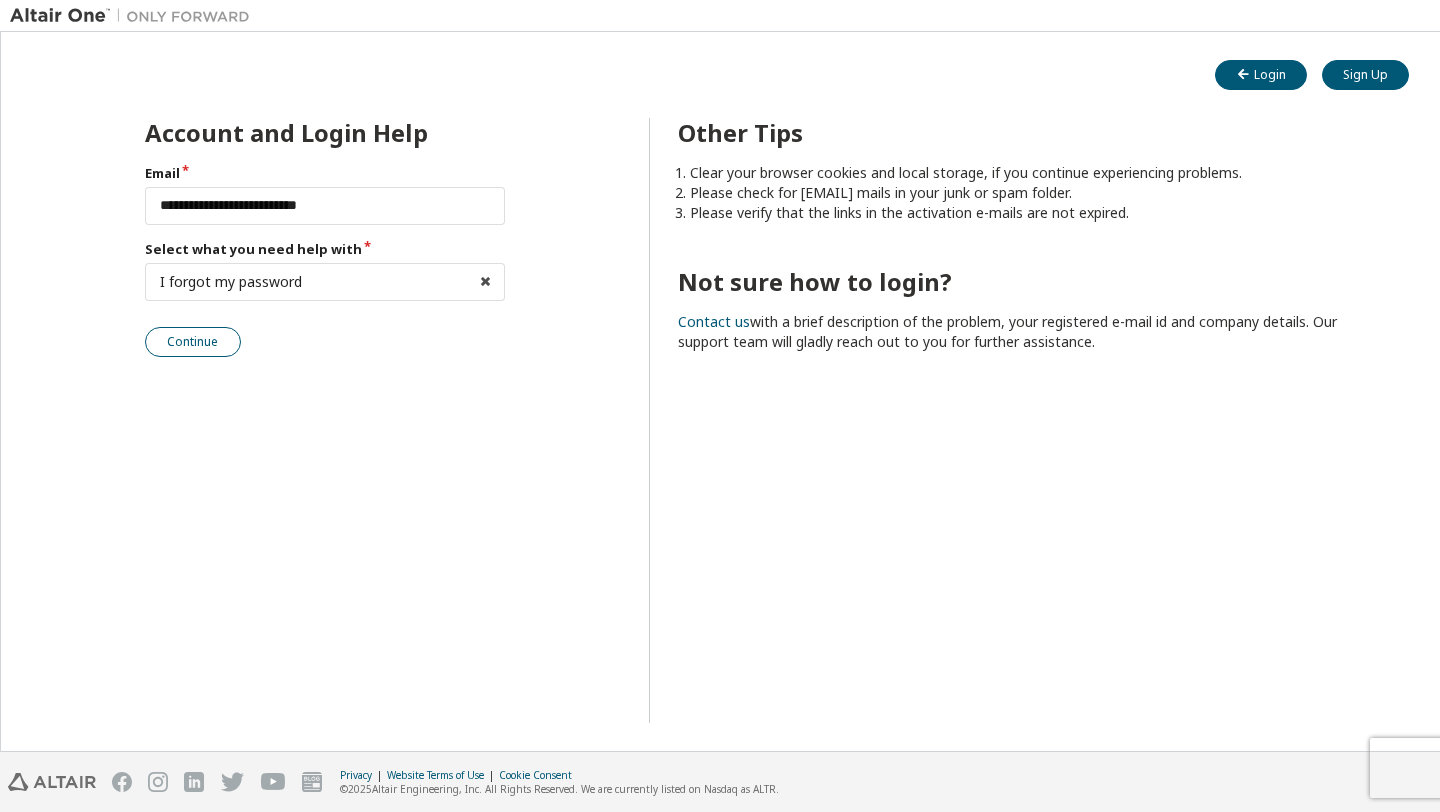 click on "Continue" at bounding box center (193, 342) 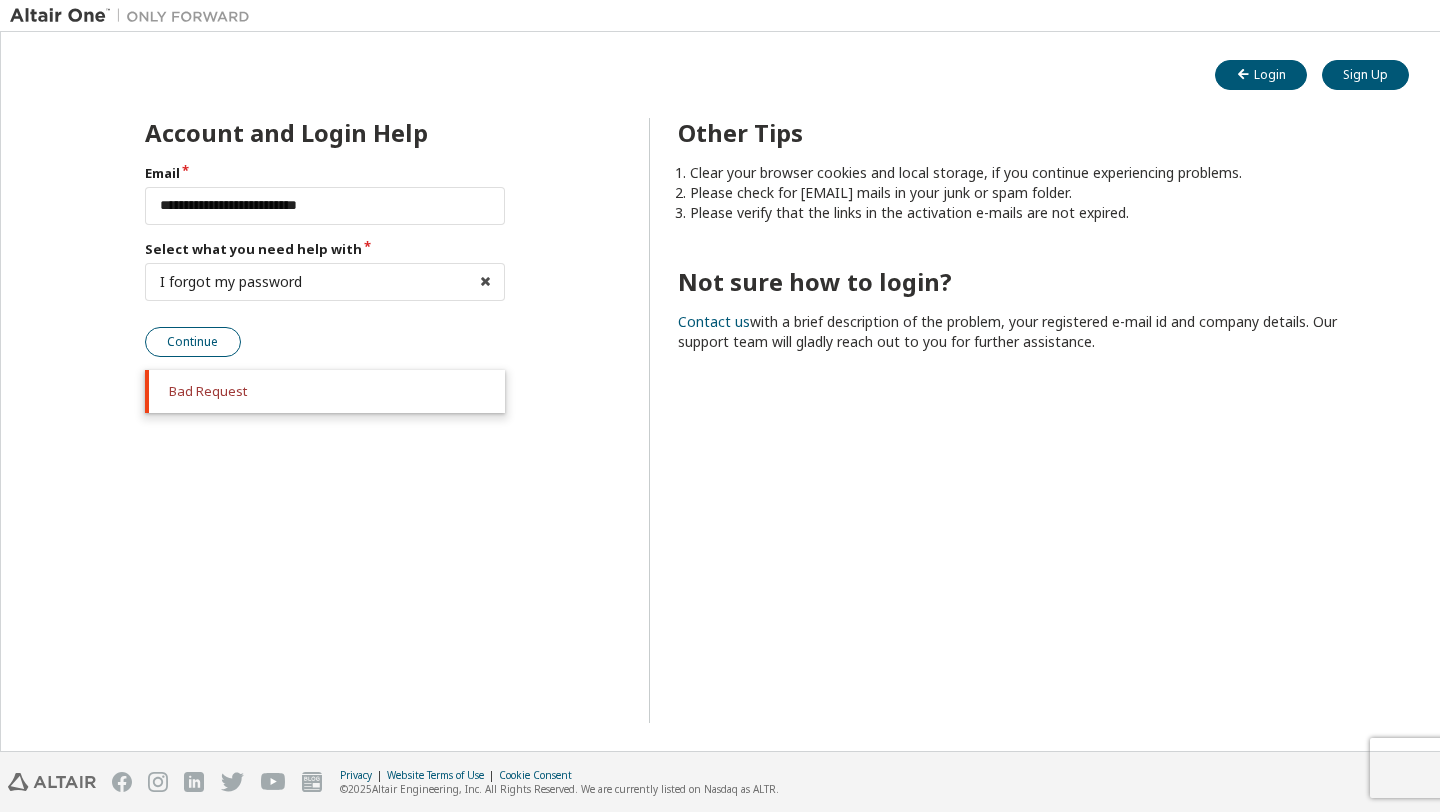click on "Continue" at bounding box center [193, 342] 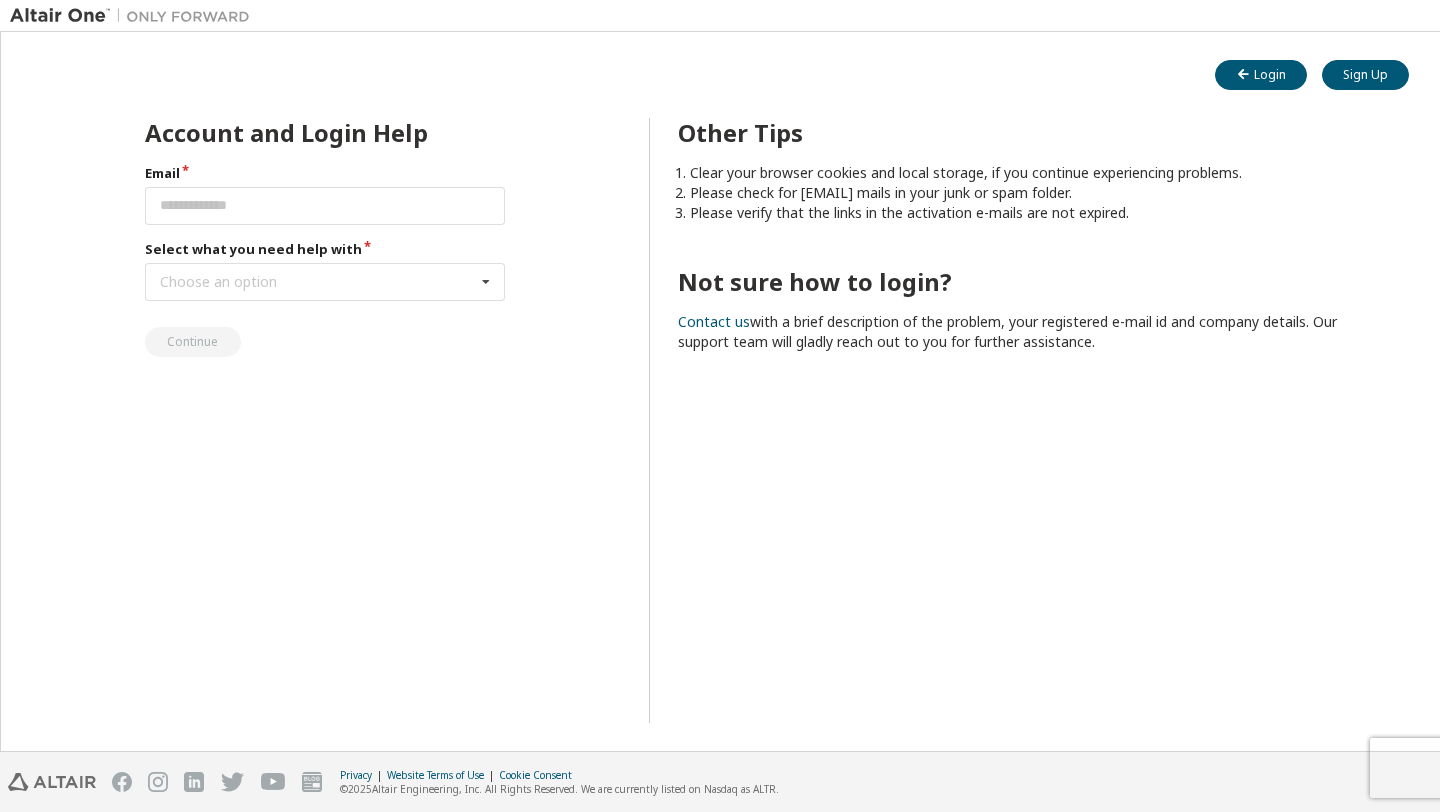 scroll, scrollTop: 0, scrollLeft: 0, axis: both 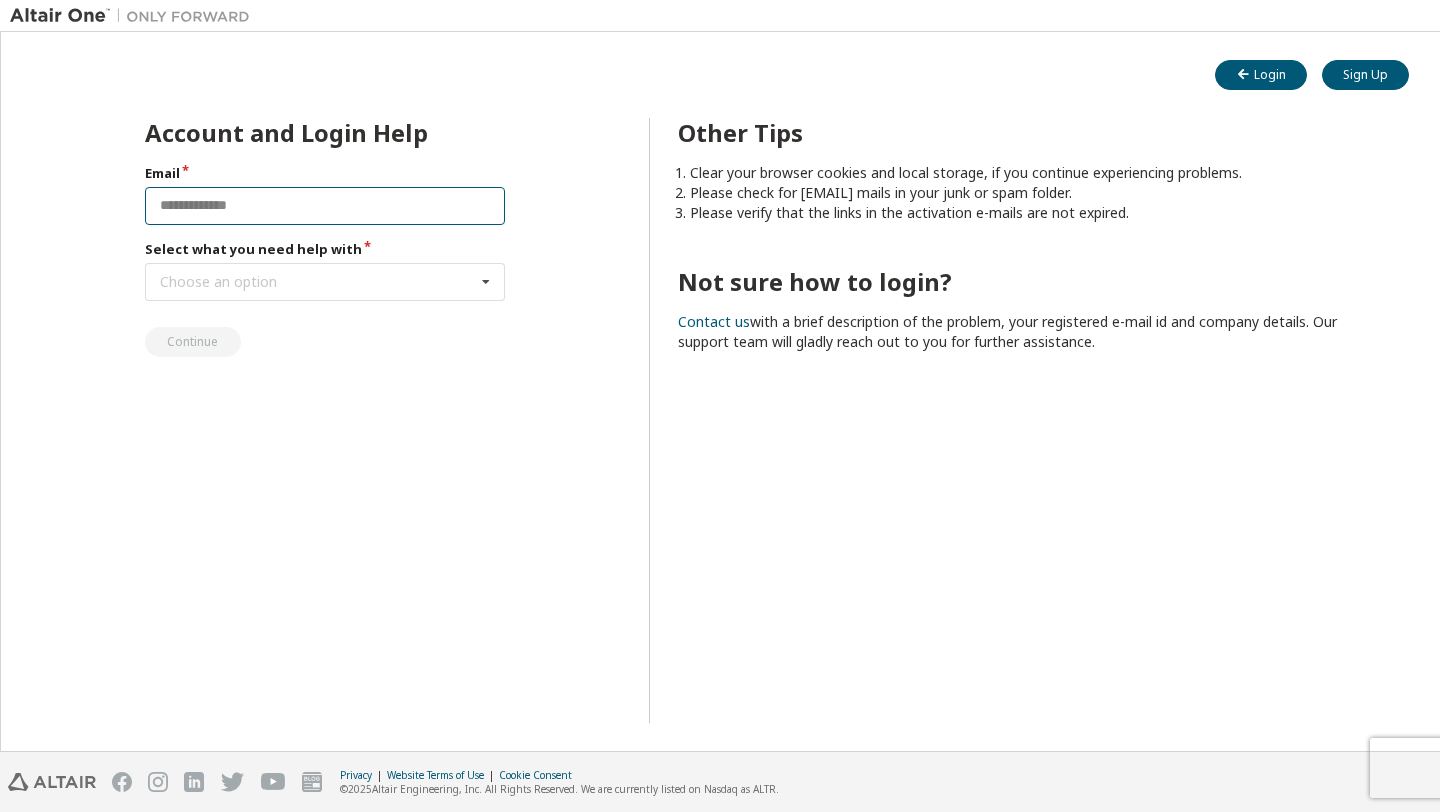 click at bounding box center (325, 206) 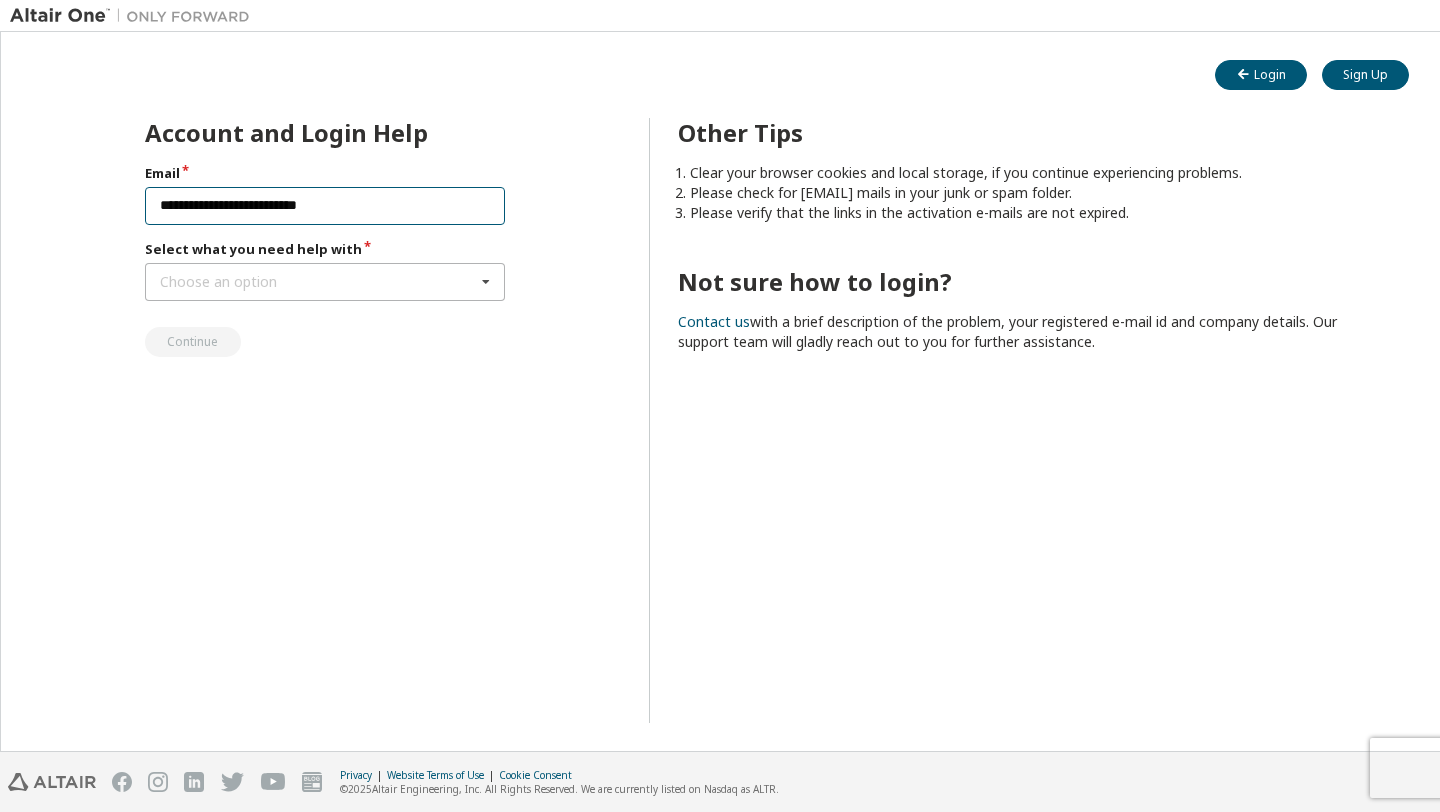 type on "**********" 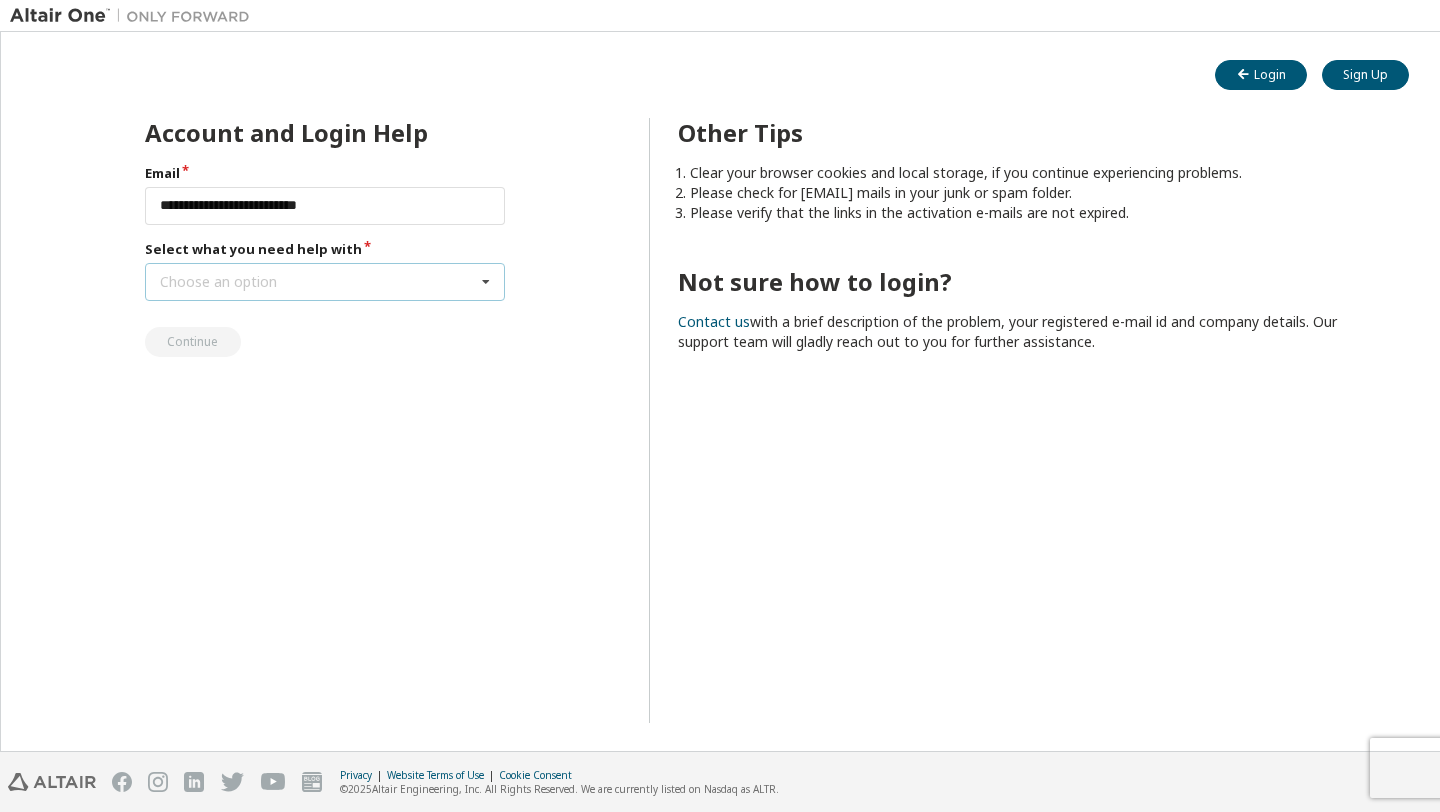 click on "Choose an option" at bounding box center (218, 282) 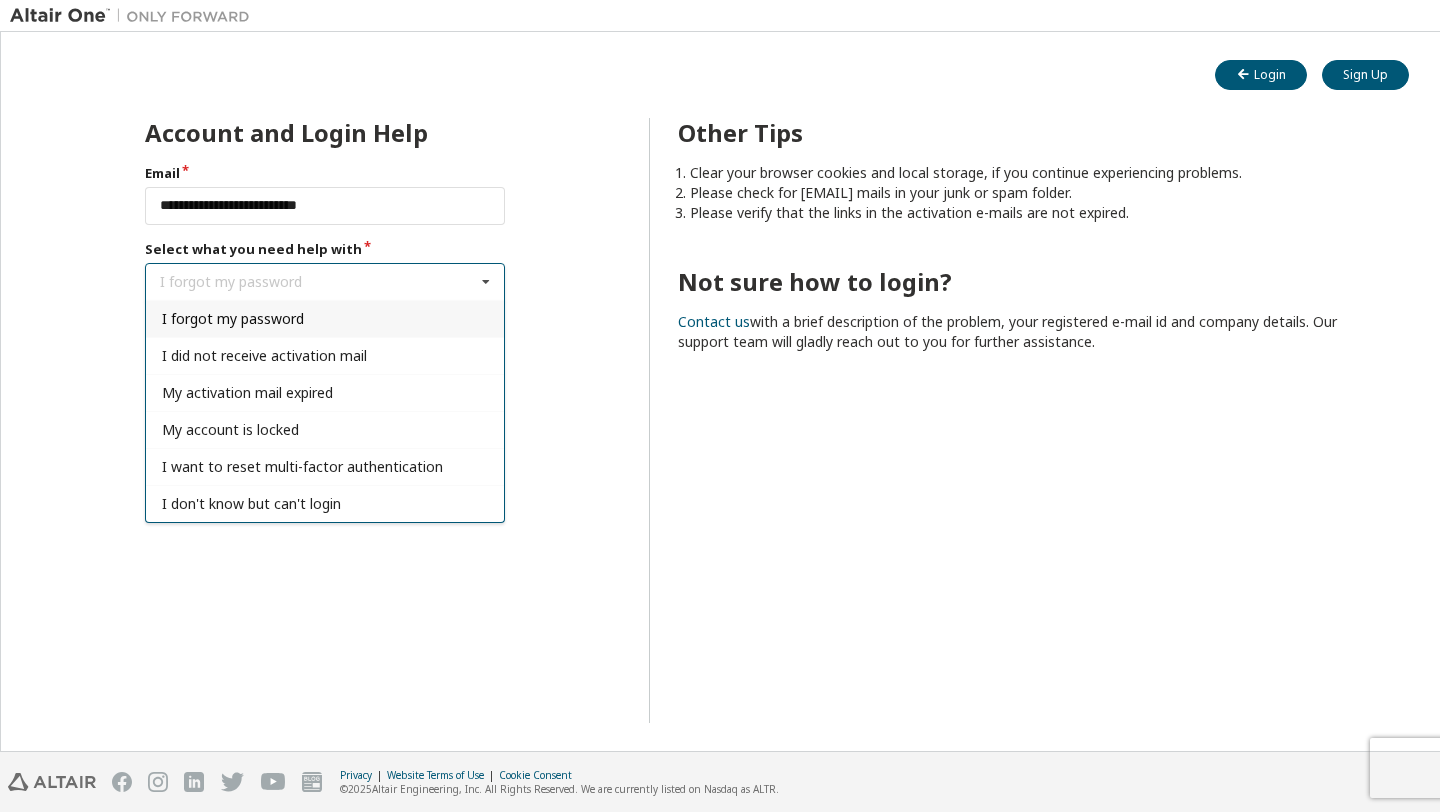 click on "I forgot my password" at bounding box center (233, 318) 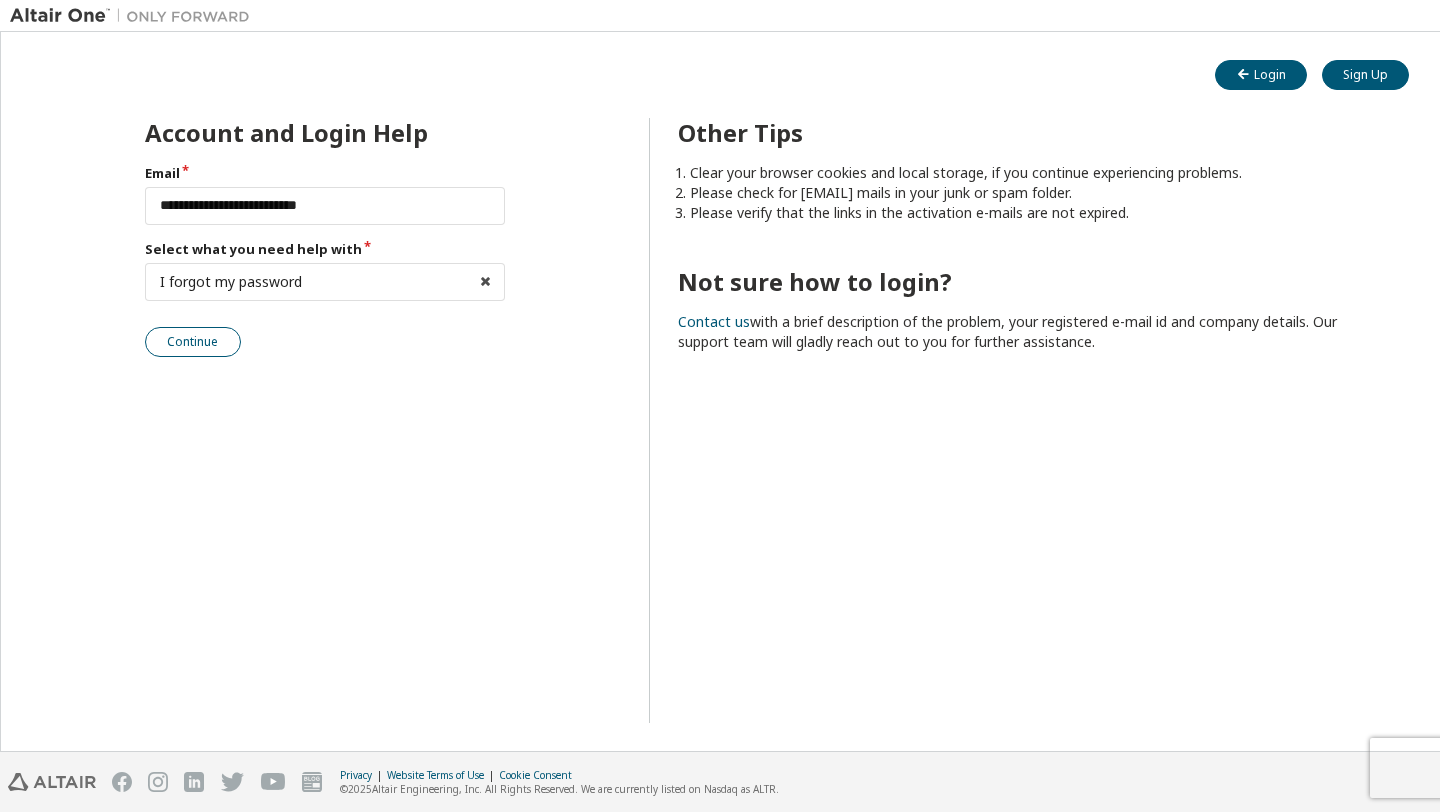 click on "Continue" at bounding box center [193, 342] 